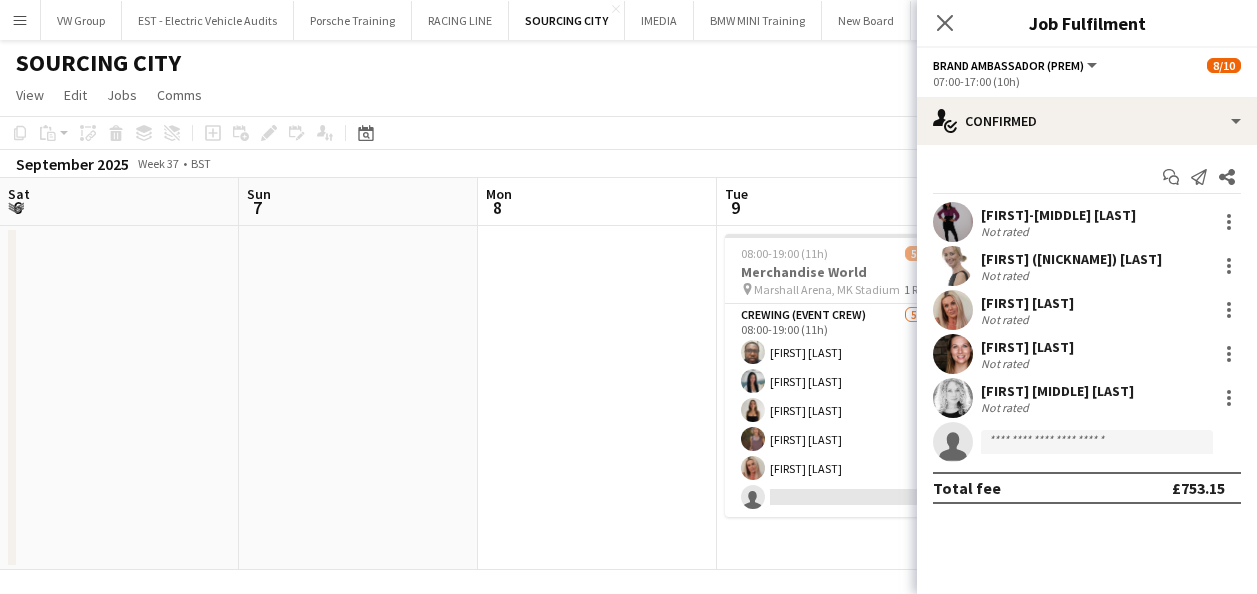 scroll, scrollTop: 0, scrollLeft: 0, axis: both 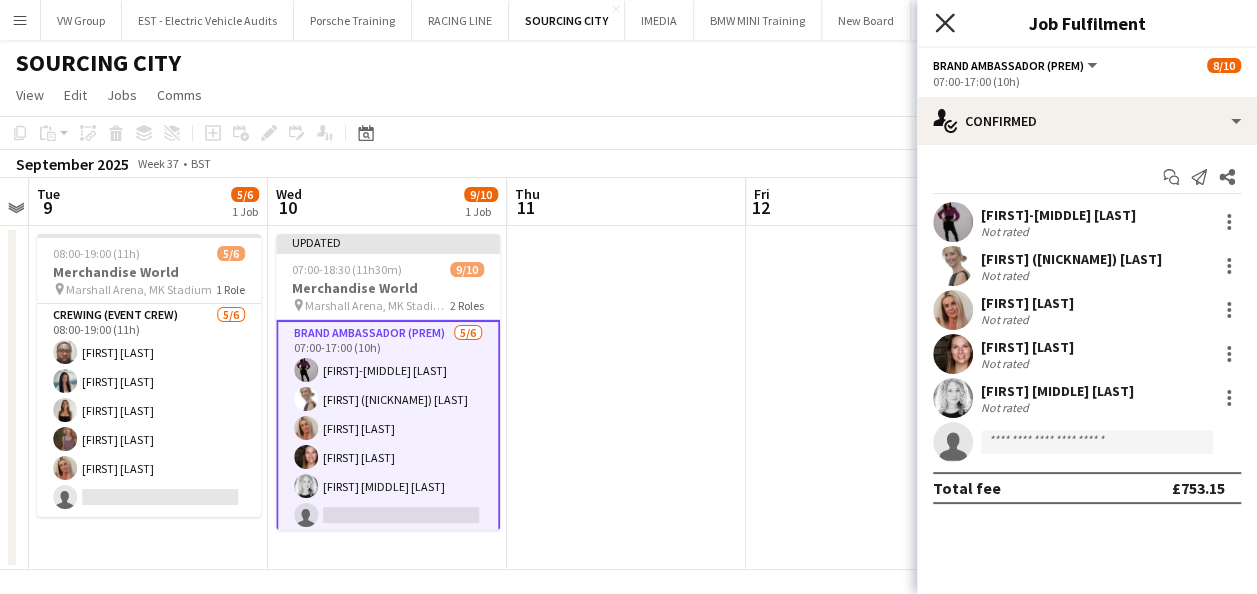 click on "Close pop-in" 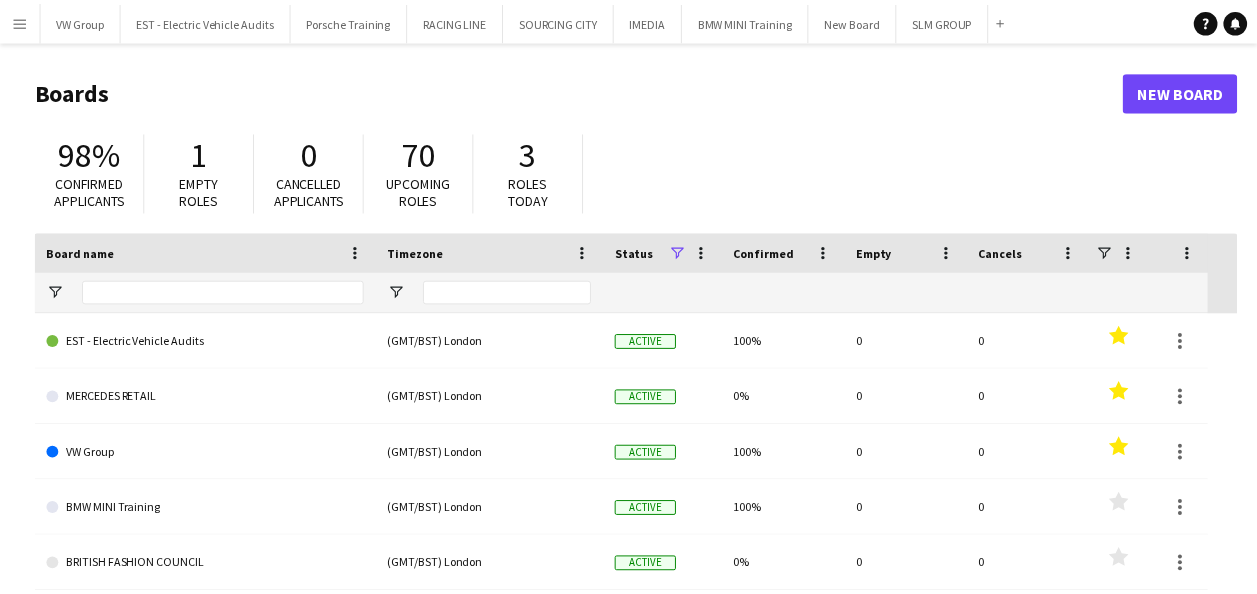 scroll, scrollTop: 0, scrollLeft: 0, axis: both 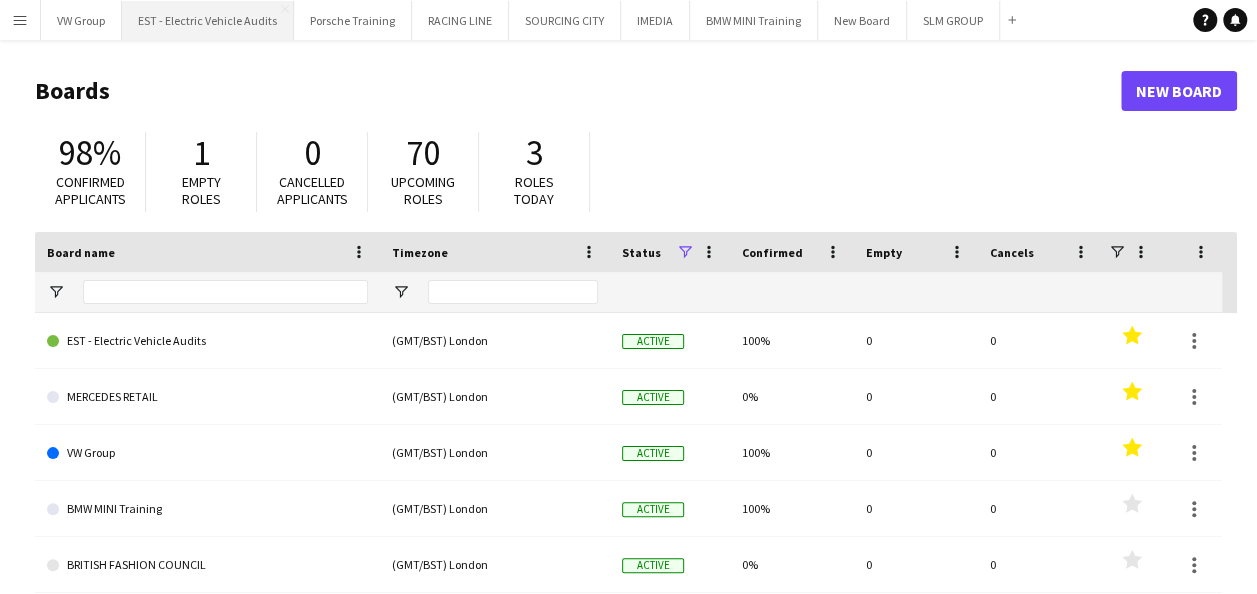 click on "EST -  Electric Vehicle Audits
Close" at bounding box center (208, 20) 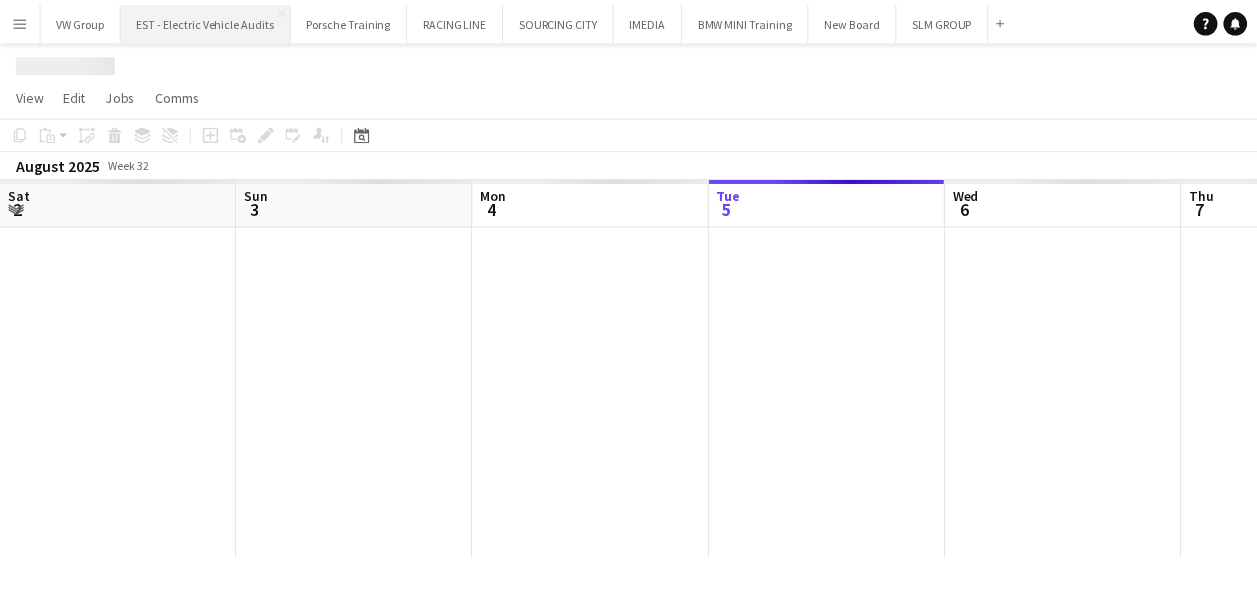 scroll, scrollTop: 0, scrollLeft: 478, axis: horizontal 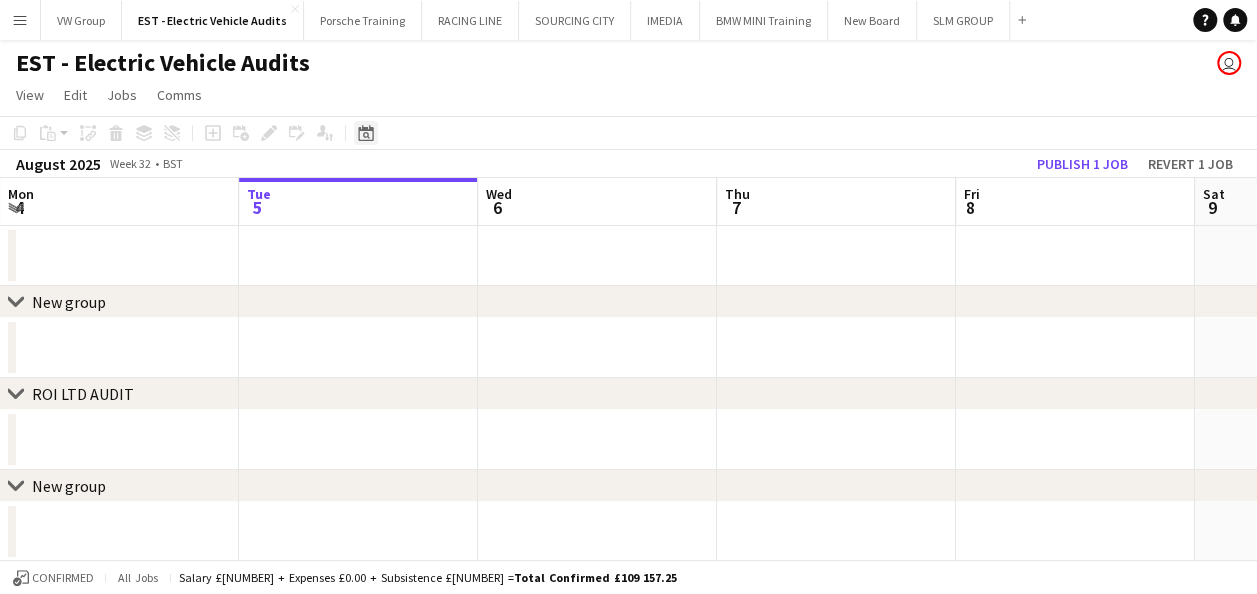 click on "Date picker" 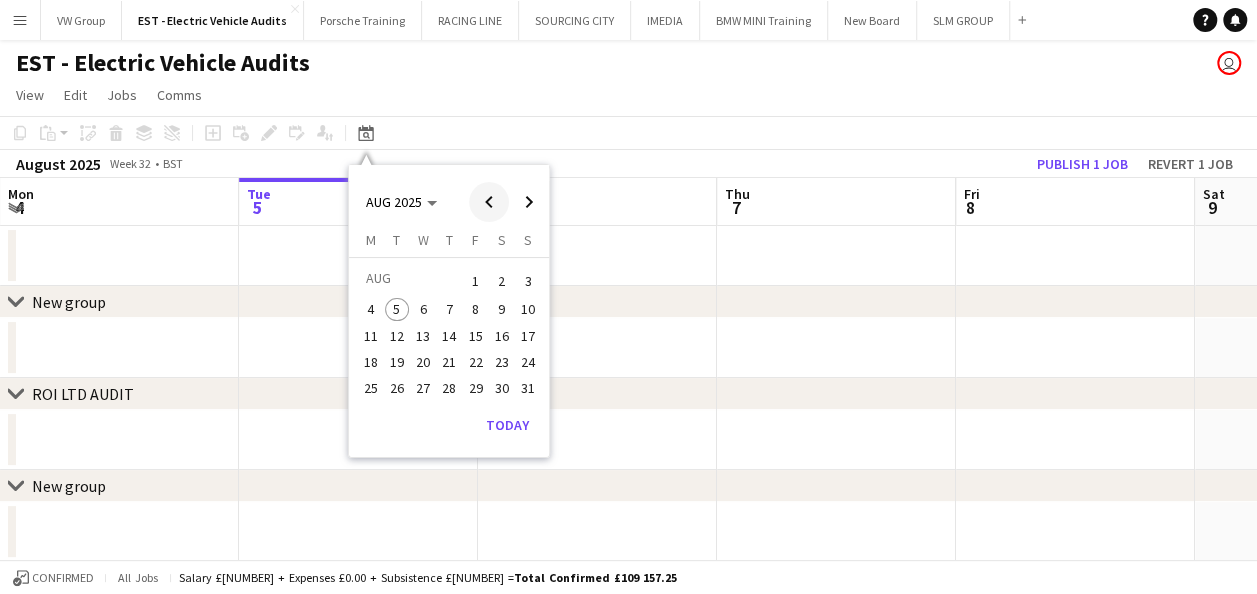 click at bounding box center [489, 202] 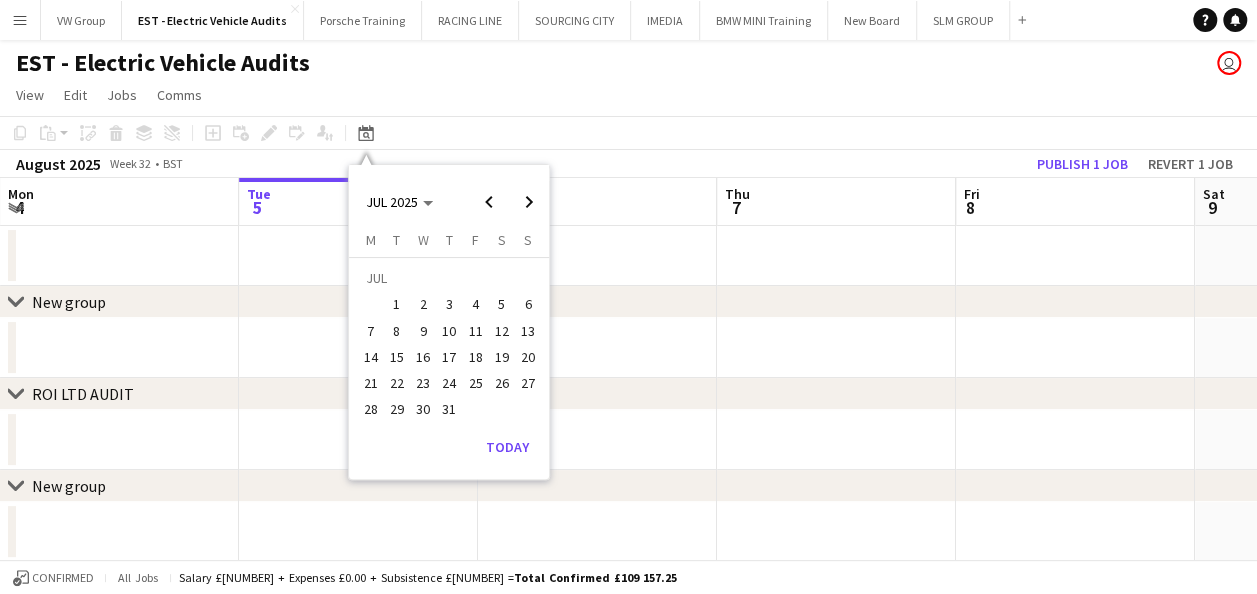 click on "21" at bounding box center (371, 383) 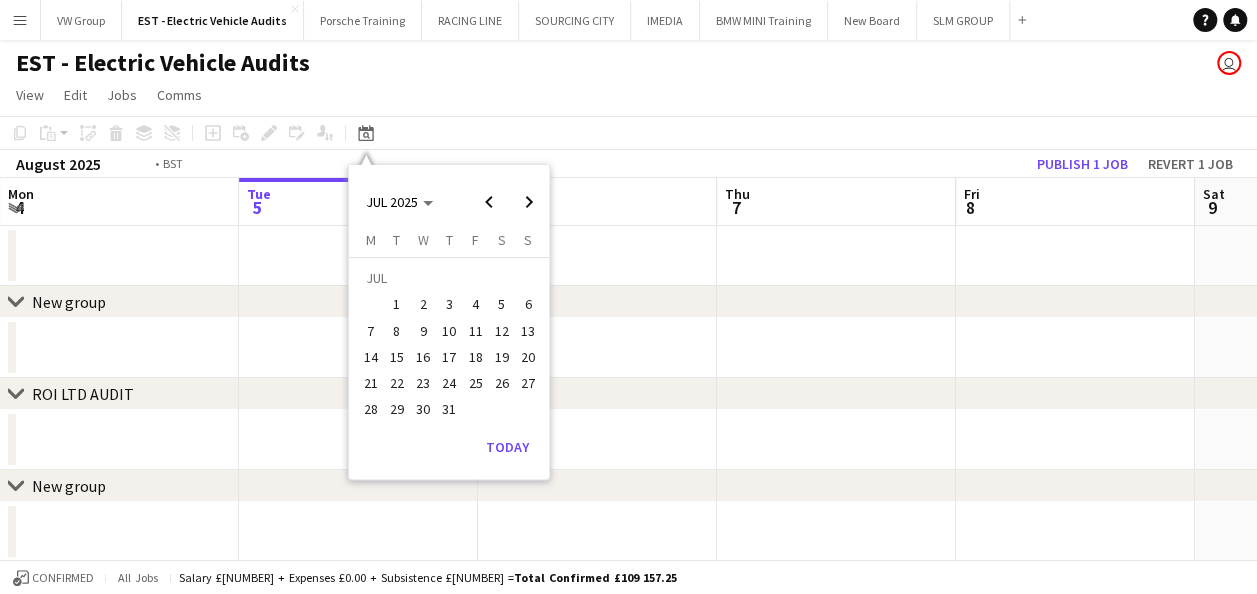 scroll, scrollTop: 0, scrollLeft: 688, axis: horizontal 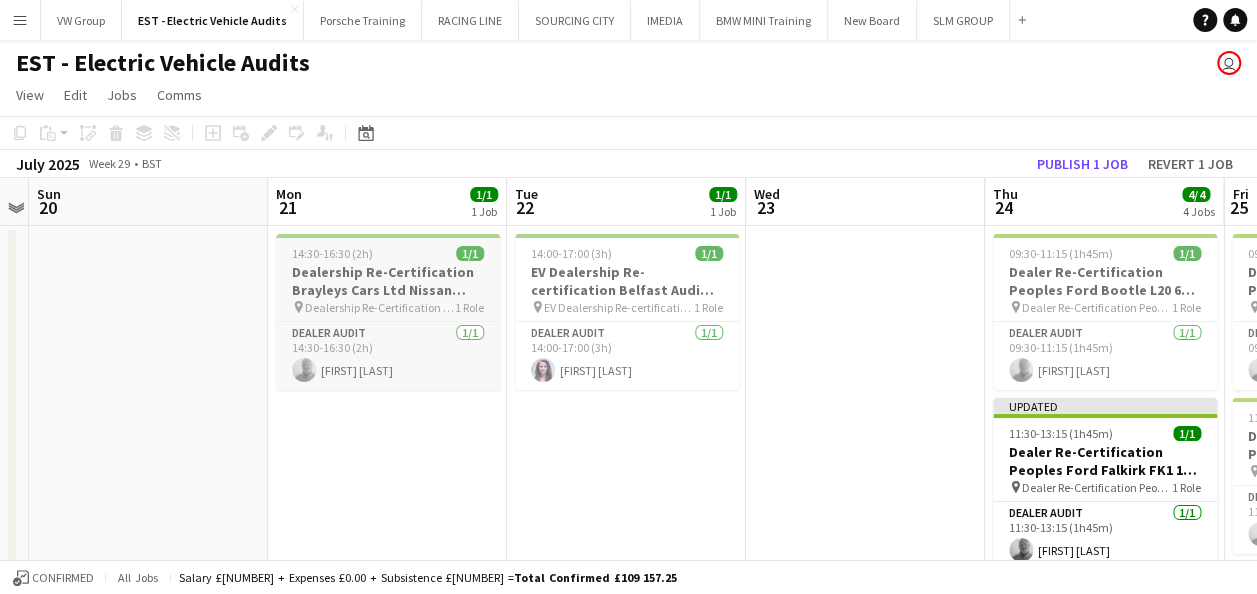 click on "14:30-16:30 (2h)    1/1" at bounding box center (388, 253) 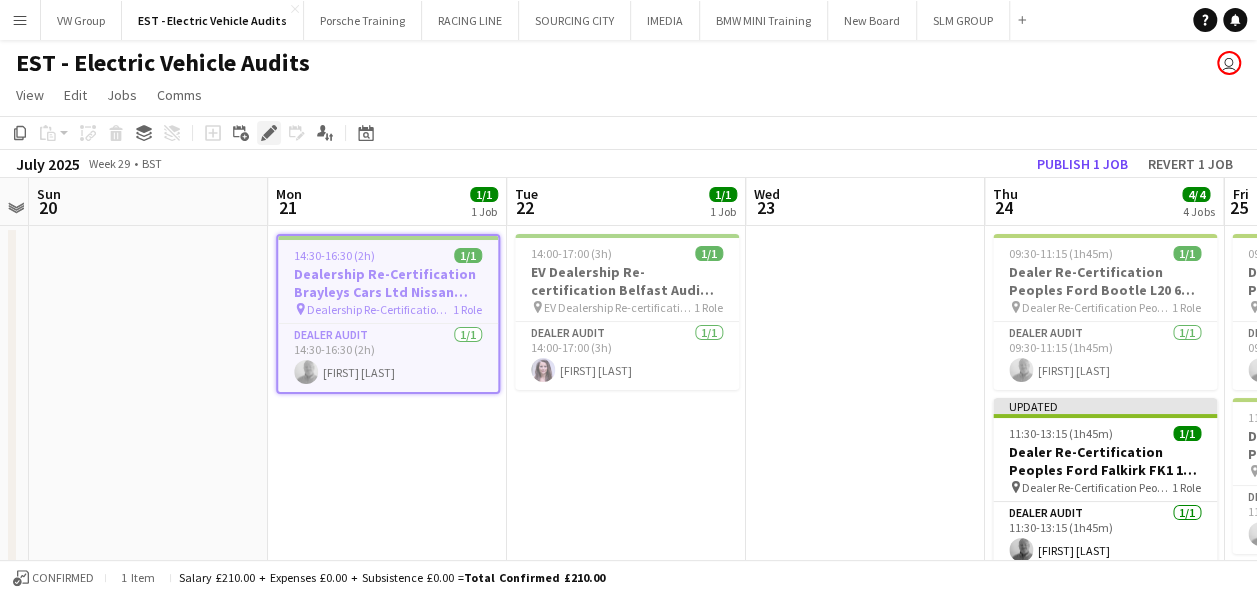 click on "Edit" 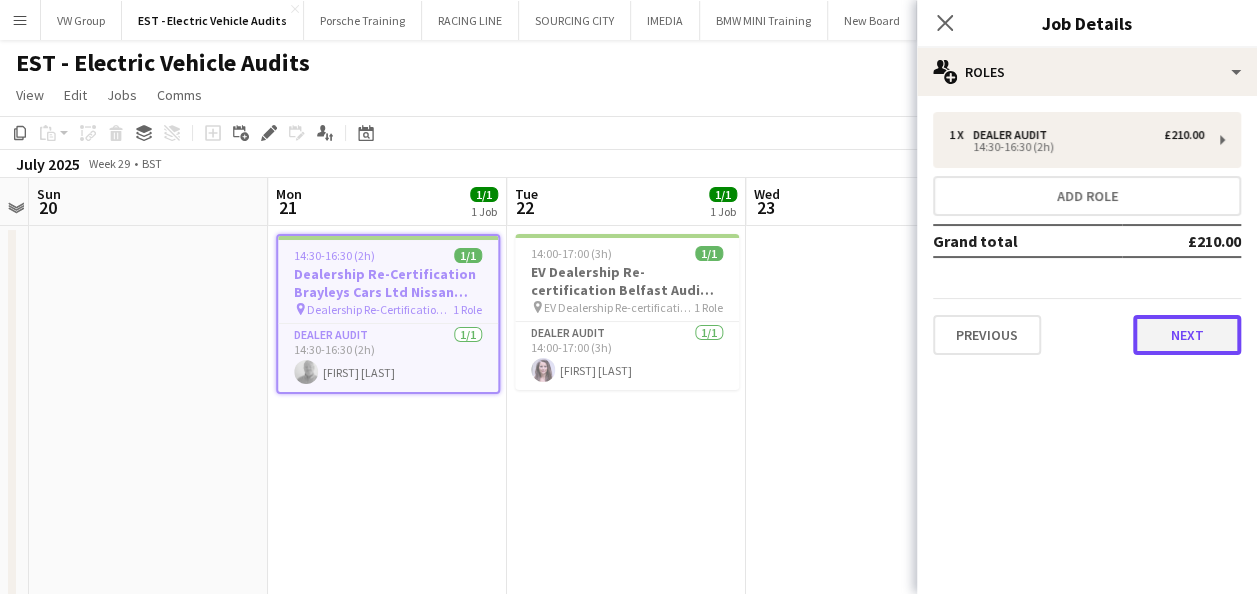 click on "Next" at bounding box center [1187, 335] 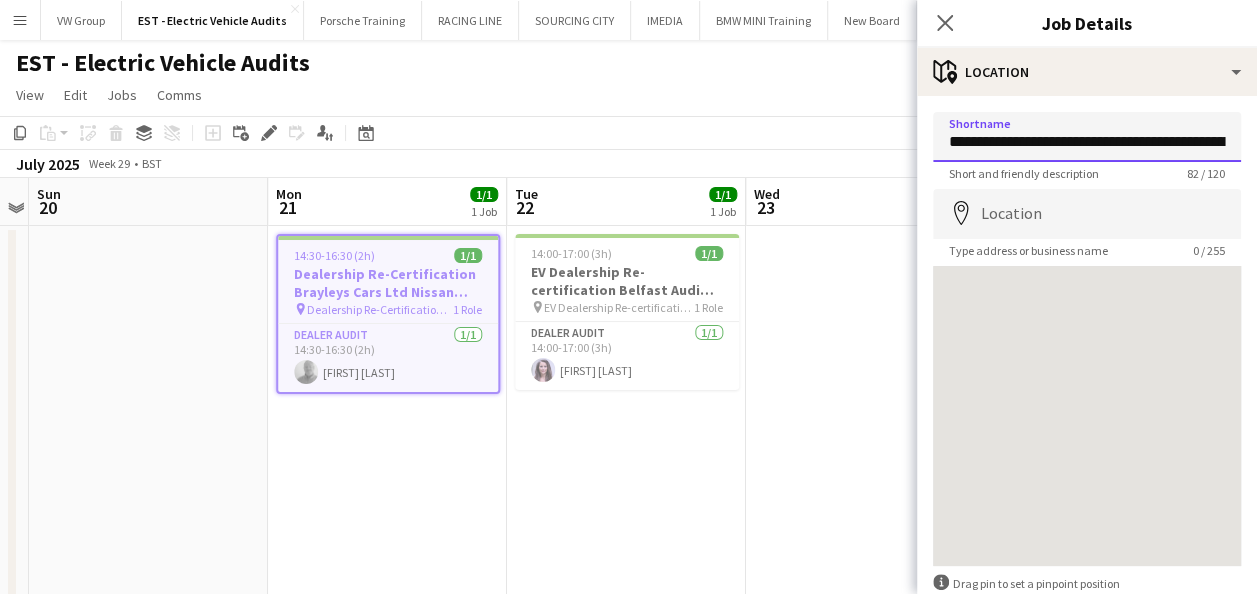 scroll, scrollTop: 0, scrollLeft: 308, axis: horizontal 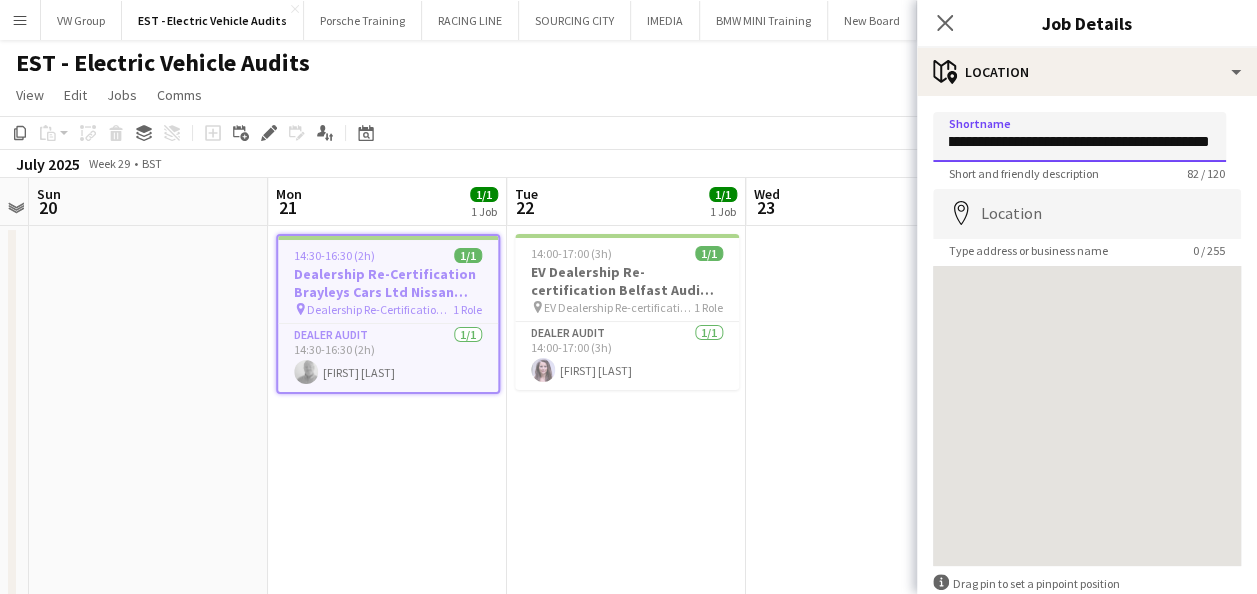 drag, startPoint x: 1082, startPoint y: 143, endPoint x: 1270, endPoint y: 128, distance: 188.59746 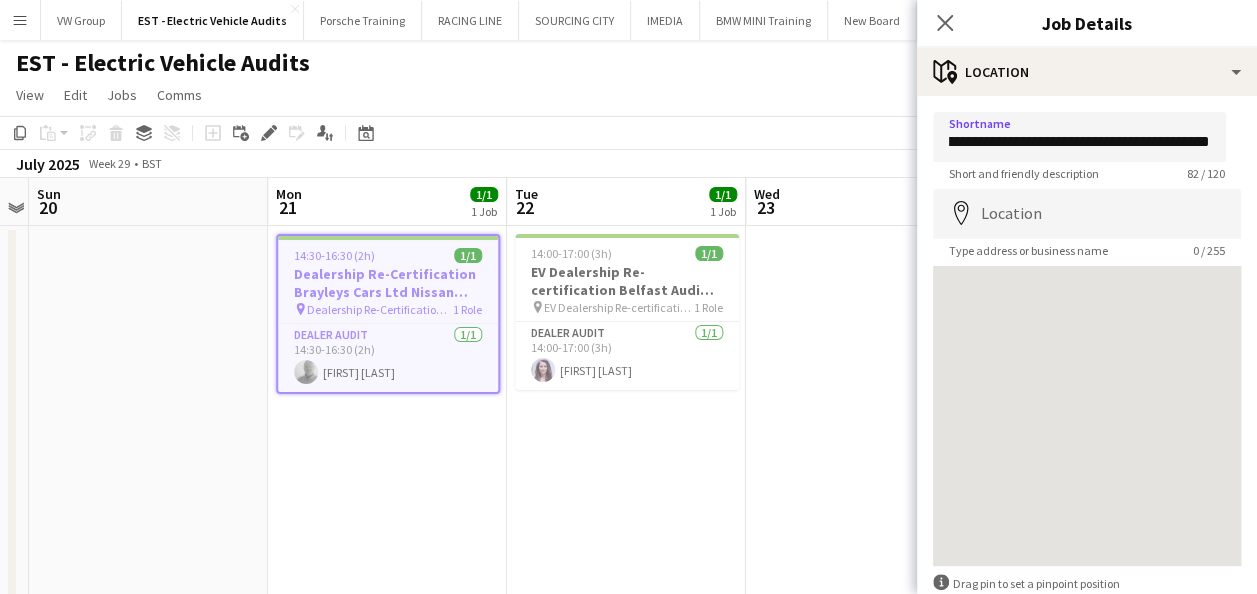 scroll, scrollTop: 0, scrollLeft: 0, axis: both 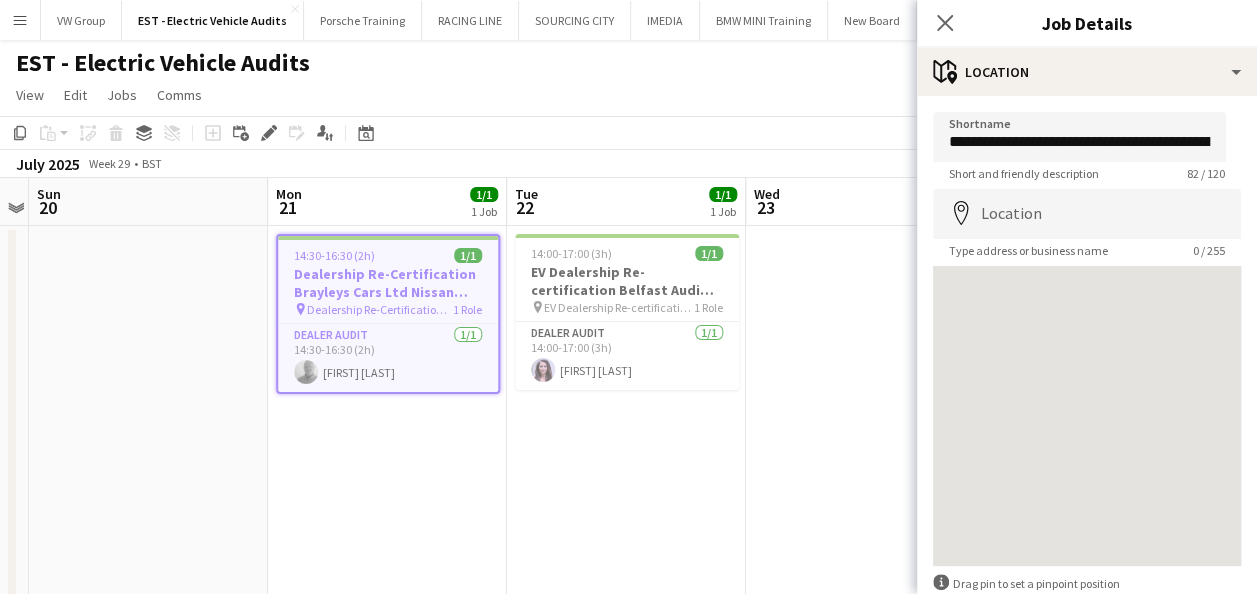 click at bounding box center (865, 585) 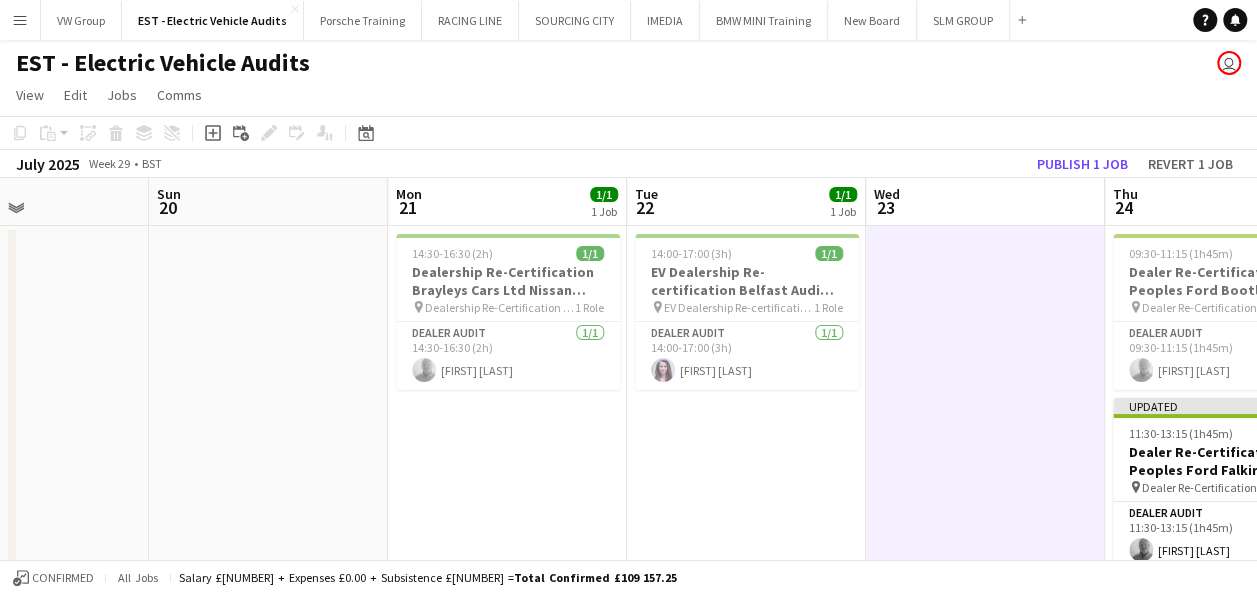 drag, startPoint x: 204, startPoint y: 288, endPoint x: 586, endPoint y: 252, distance: 383.6926 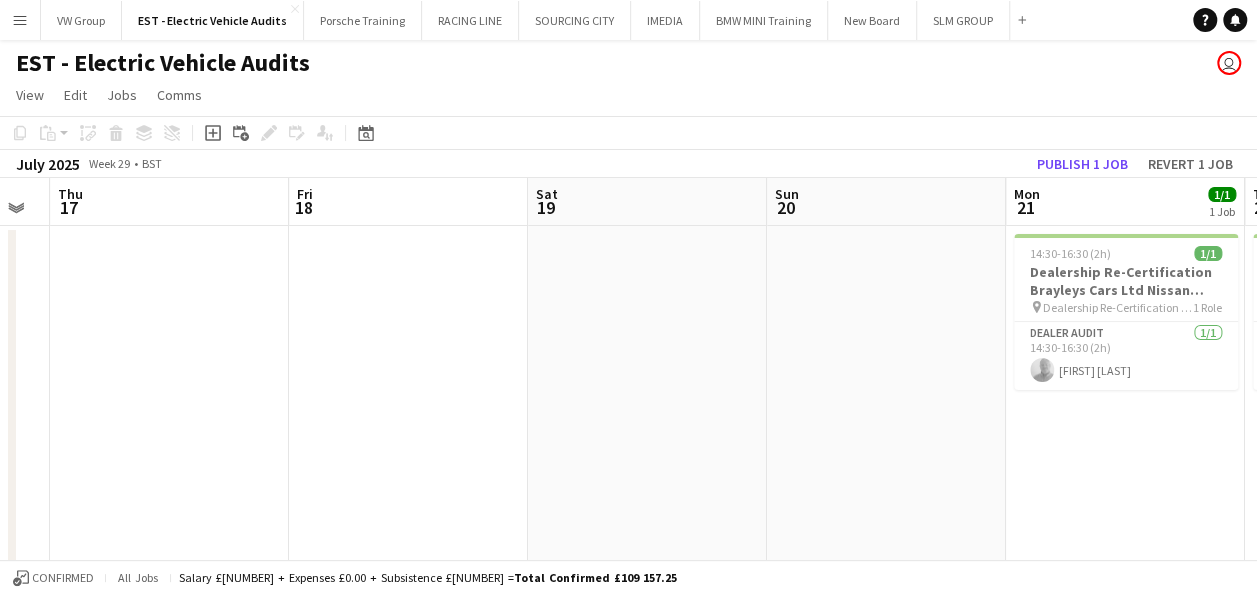 drag, startPoint x: 260, startPoint y: 299, endPoint x: 652, endPoint y: 258, distance: 394.1383 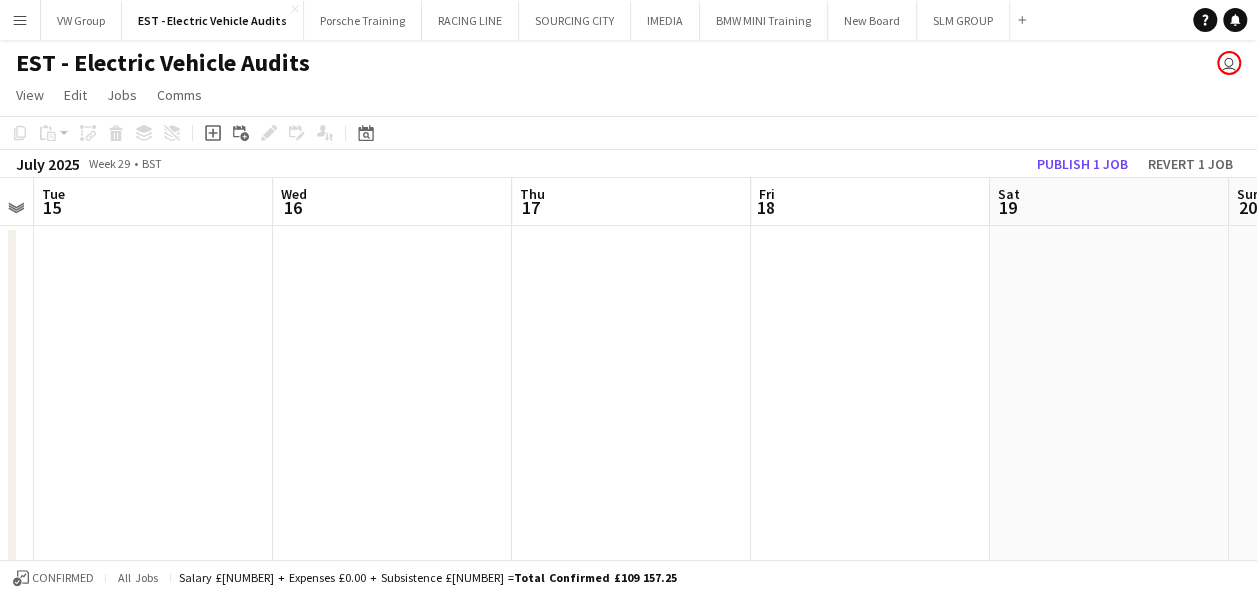 drag, startPoint x: 328, startPoint y: 333, endPoint x: 706, endPoint y: 272, distance: 382.89032 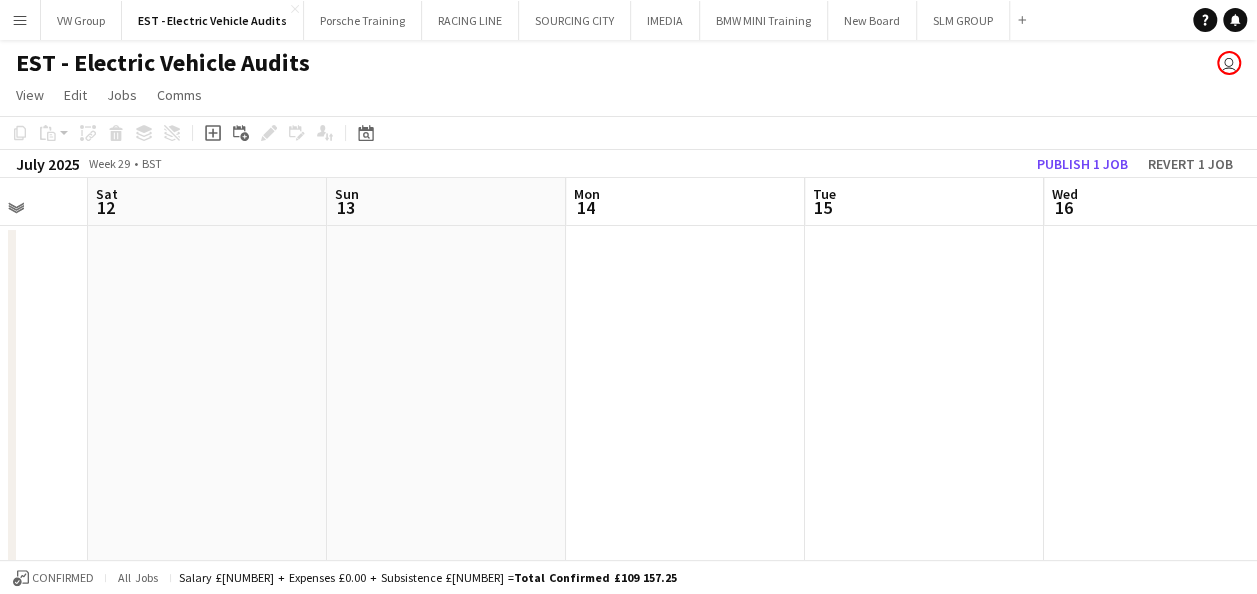 drag, startPoint x: 368, startPoint y: 329, endPoint x: 778, endPoint y: 268, distance: 414.51297 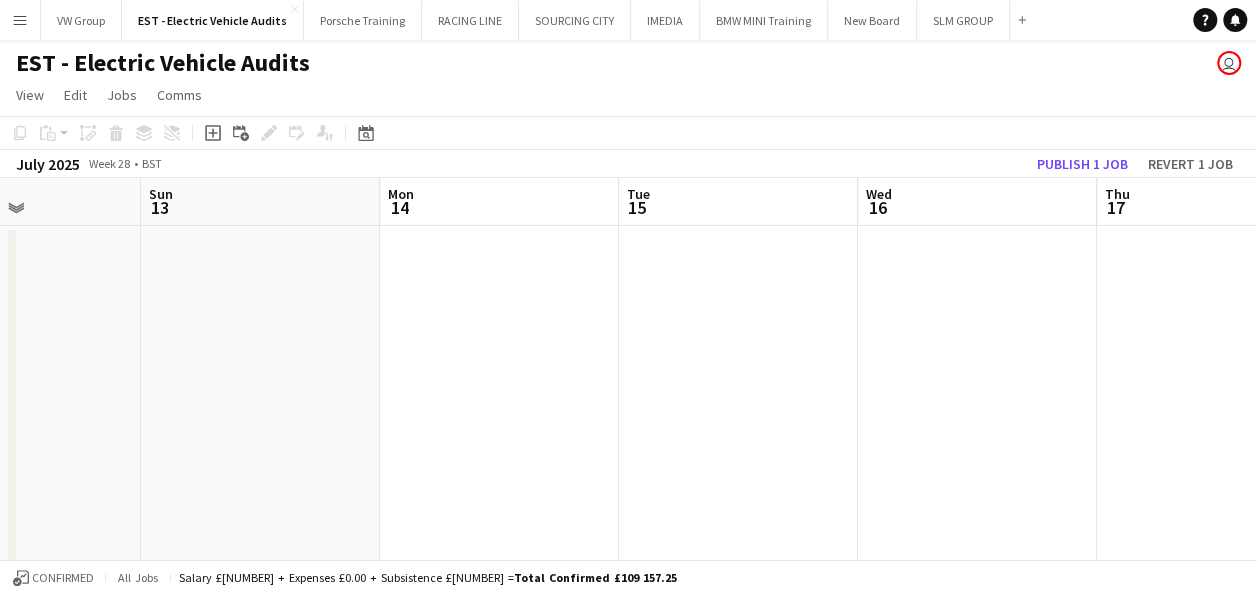 drag, startPoint x: 318, startPoint y: 353, endPoint x: 824, endPoint y: 251, distance: 516.1783 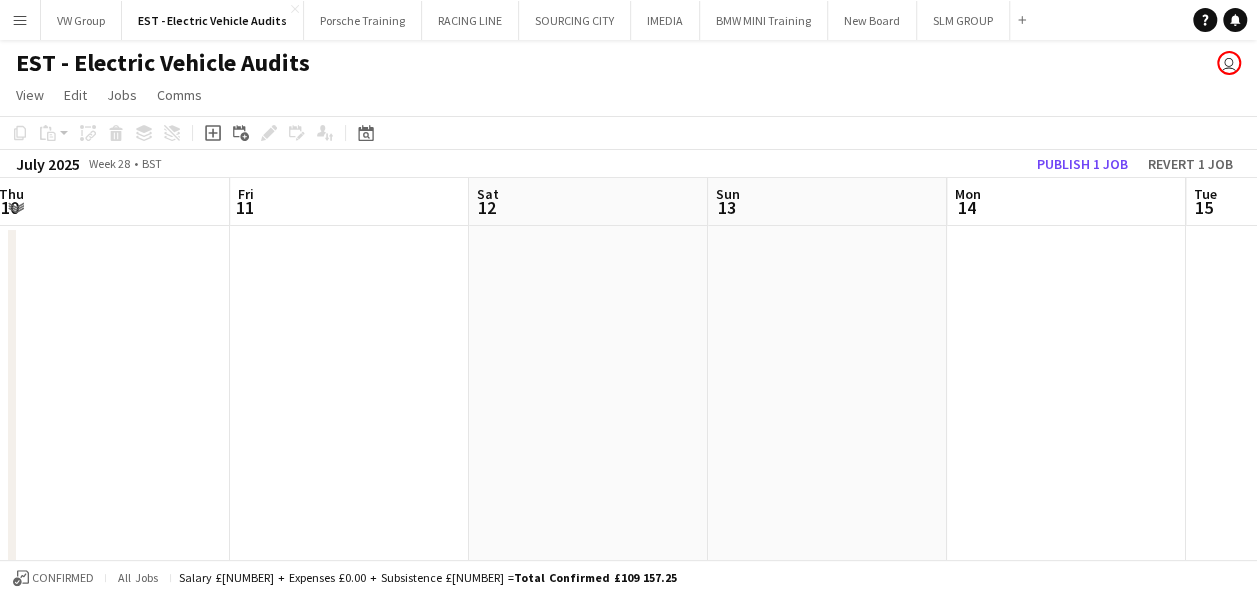 drag, startPoint x: 354, startPoint y: 325, endPoint x: 881, endPoint y: 225, distance: 536.40375 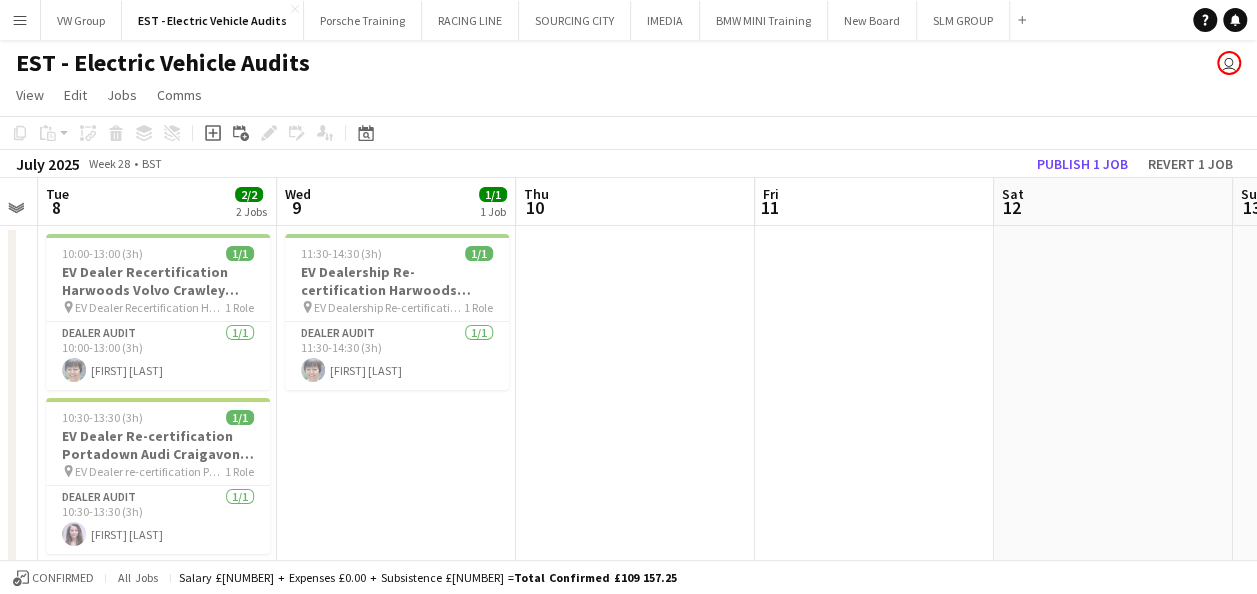 drag, startPoint x: 786, startPoint y: 252, endPoint x: 810, endPoint y: 250, distance: 24.083189 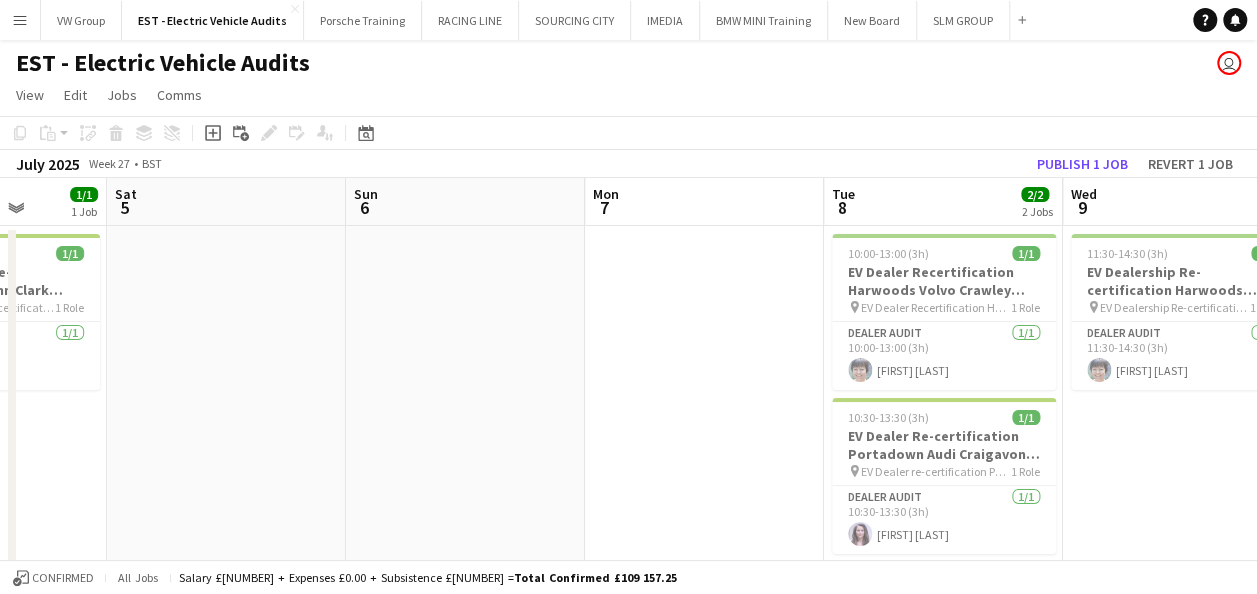 click on "Wed   2   Thu   3   Fri   4   1/1   1 Job   Sat   5   Sun   6   Mon   7   Tue   8   2/2   2 Jobs   Wed   9   1/1   1 Job   Thu   10   Fri   11   Sat   12      09:30-12:30 (3h)    1/1   EVA Dealership re-certification John Clark Specialist Cars Skoda Dundee DD2 3WT  040725 @ 9.30am
pin
EVA Dealership re-certification John Clark Specialist Cars Skoda Dundee DD2 3WT  040725 @ 9.30am   1 Role   Dealer Audit   1/1   09:30-12:30 (3h)
[FIRST] [LAST]     10:00-13:00 (3h)    1/1    EV Dealer Recertification Harwoods Volvo Crawley RH10 9DE 080725 @ 10am
pin
EV Dealer Recertification Harwoods Volvo Crawley RH10 9DE 080725 @ 10am   1 Role   Dealer Audit   1/1   10:00-13:00 (3h)
[FIRST] [LAST]     10:30-13:30 (3h)    1/1    EV Dealer Re-certification Portadown Audi Craigavon BT63 5YX 080725 1030am
pin
EV Dealer re-certification Portadown Audi Craigavon BT63 5YX 080725 1030am   1 Role   Dealer Audit" at bounding box center (628, 745) 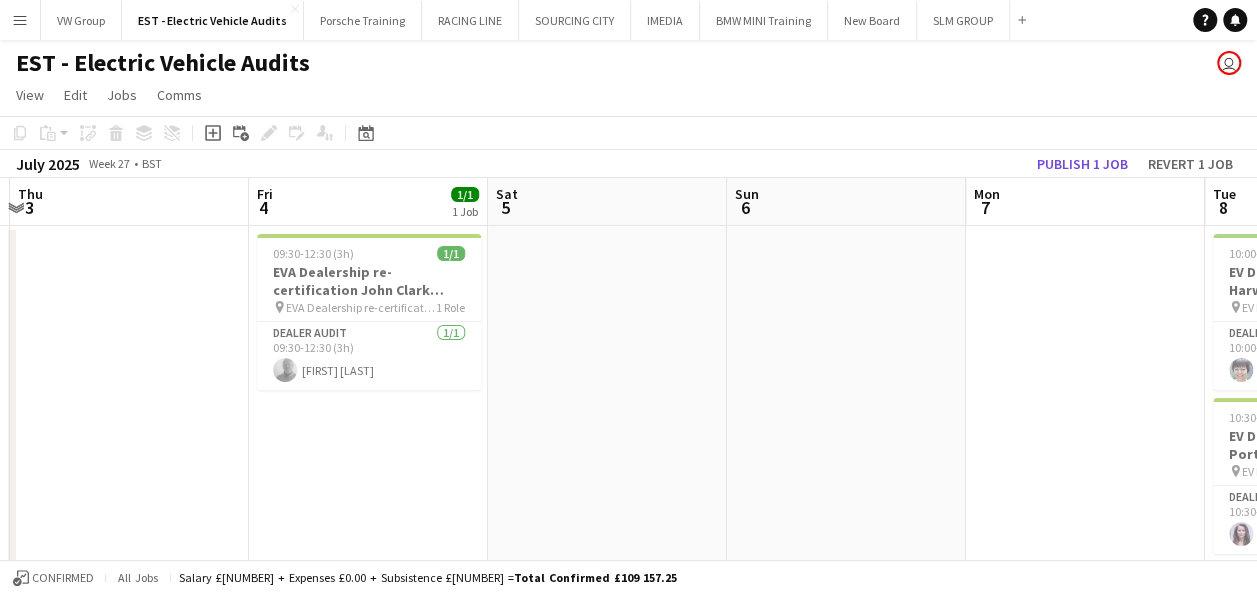drag, startPoint x: 563, startPoint y: 252, endPoint x: 783, endPoint y: 227, distance: 221.4159 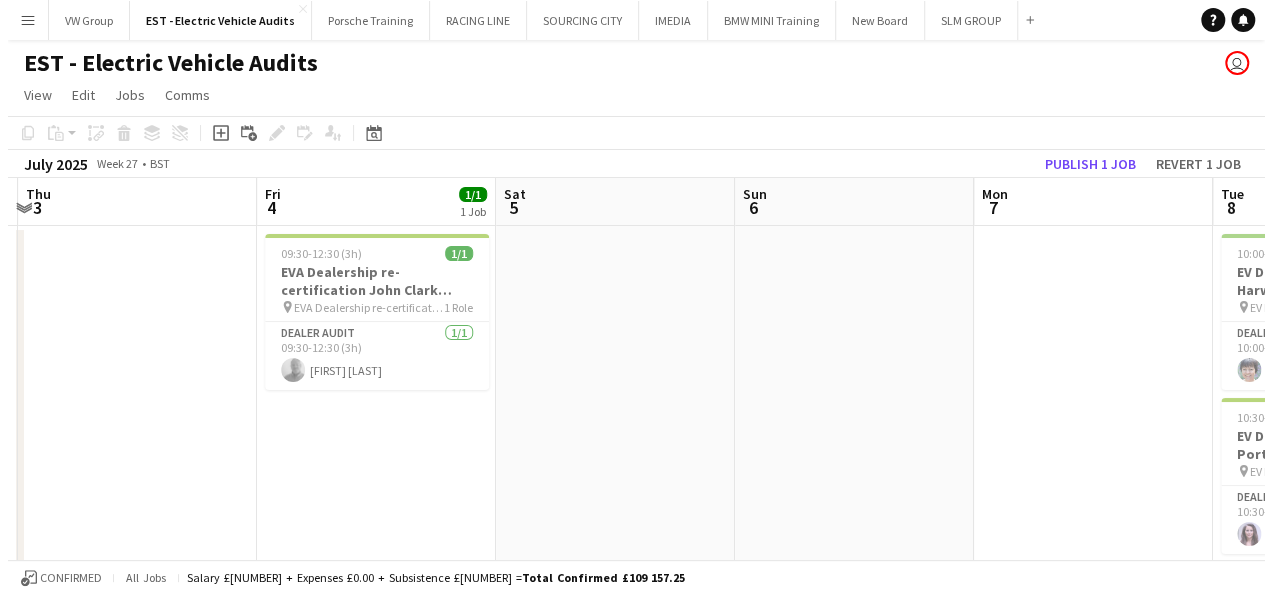 scroll, scrollTop: 0, scrollLeft: 450, axis: horizontal 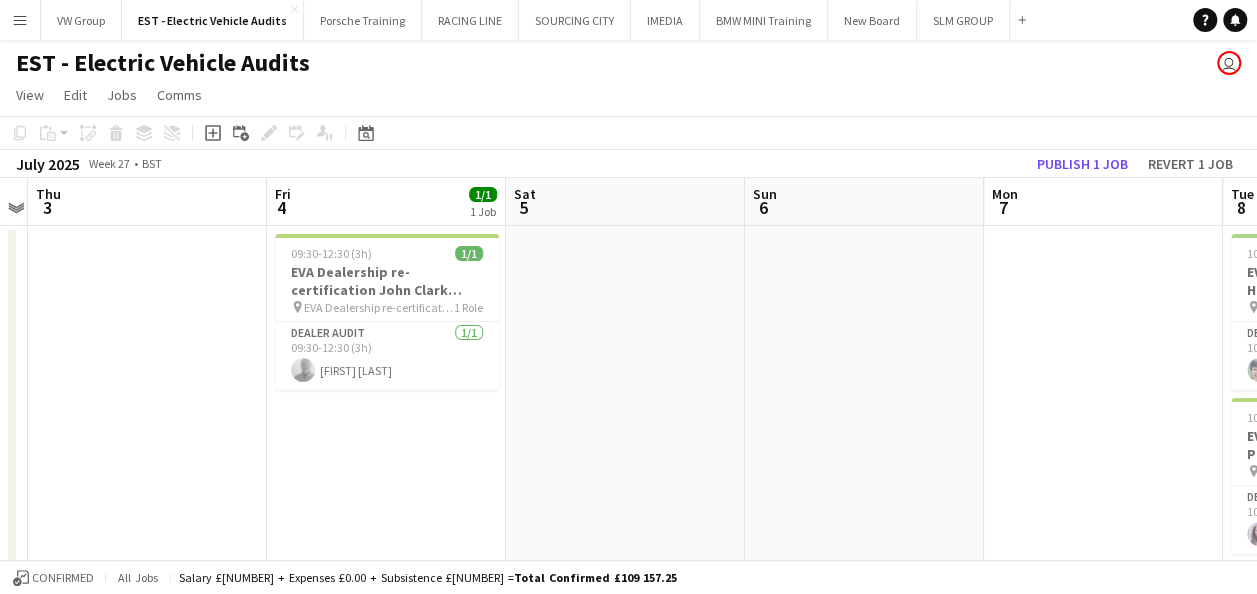 click on "Menu" at bounding box center [20, 20] 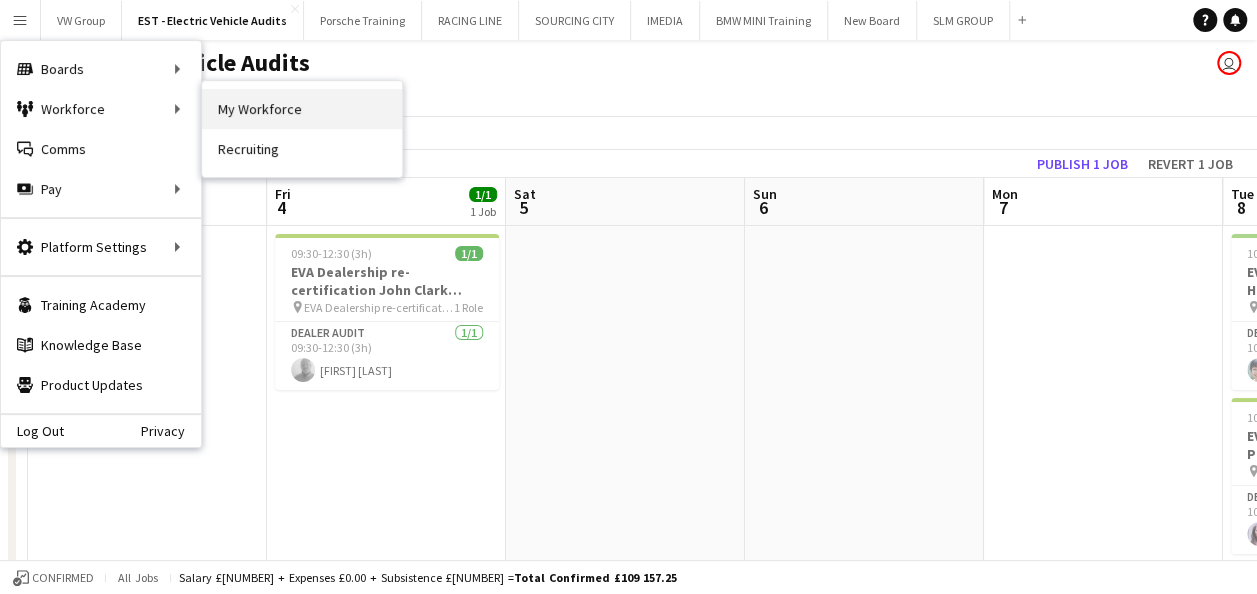 click on "My Workforce" at bounding box center (302, 109) 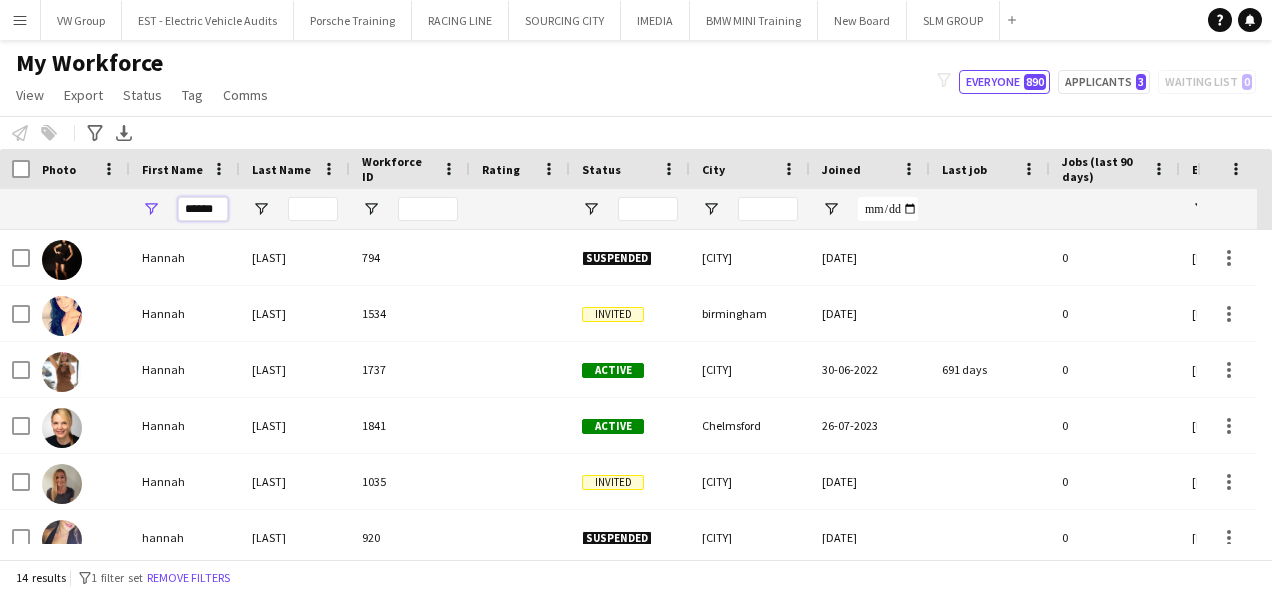 click on "******" at bounding box center [203, 209] 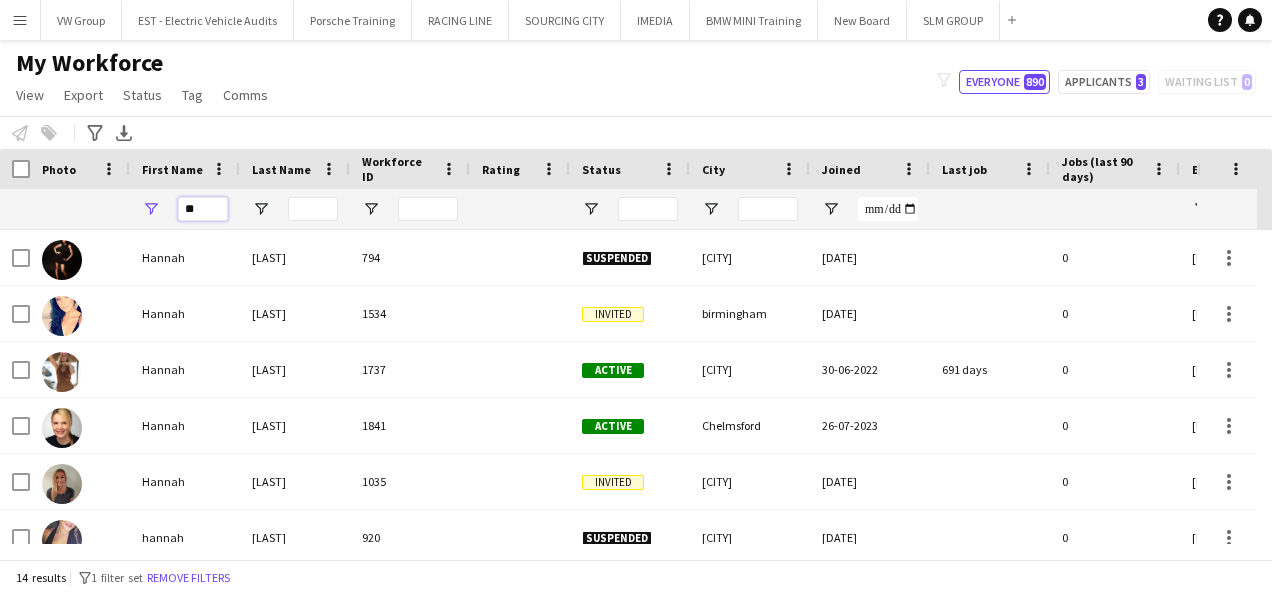 type on "*" 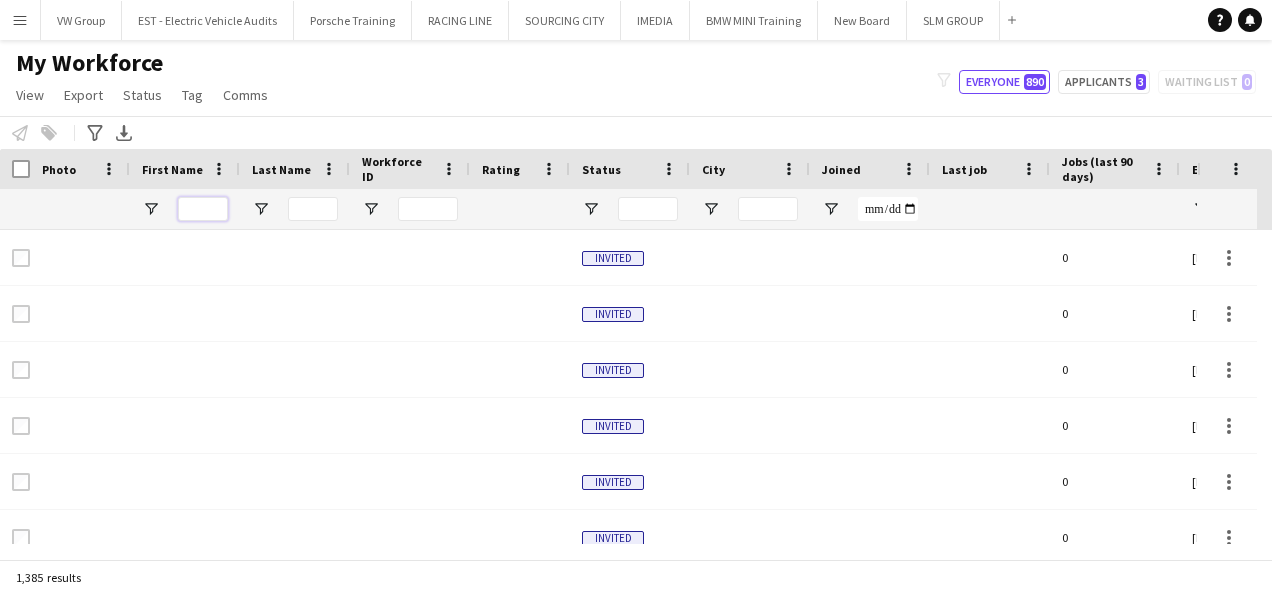 type 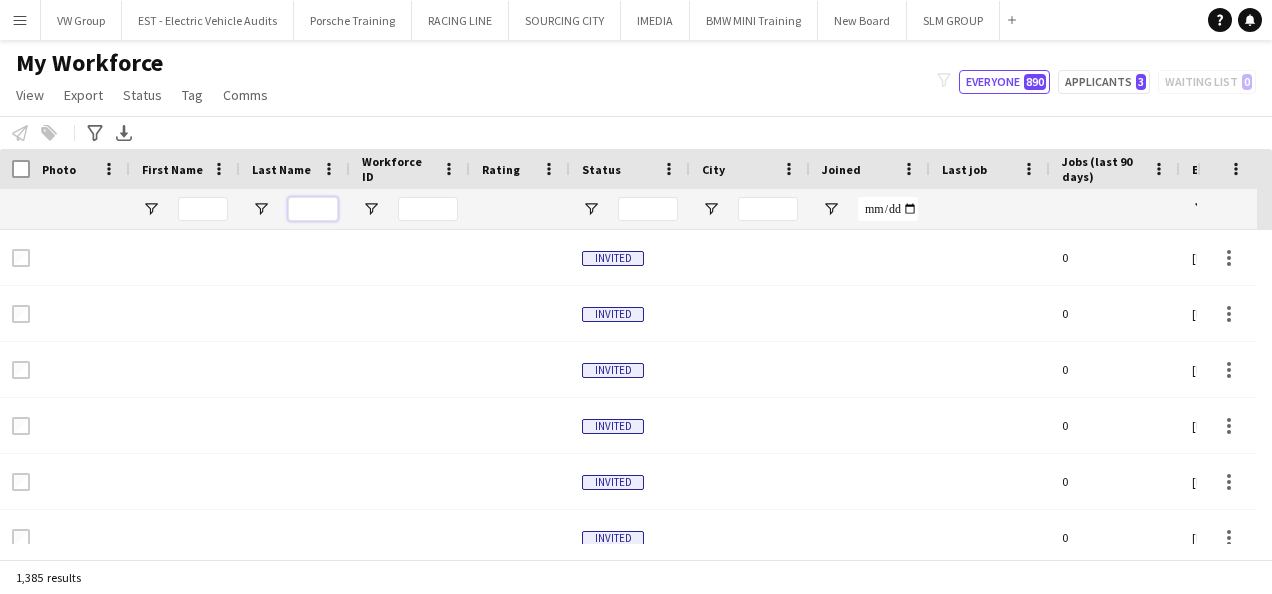 click at bounding box center (313, 209) 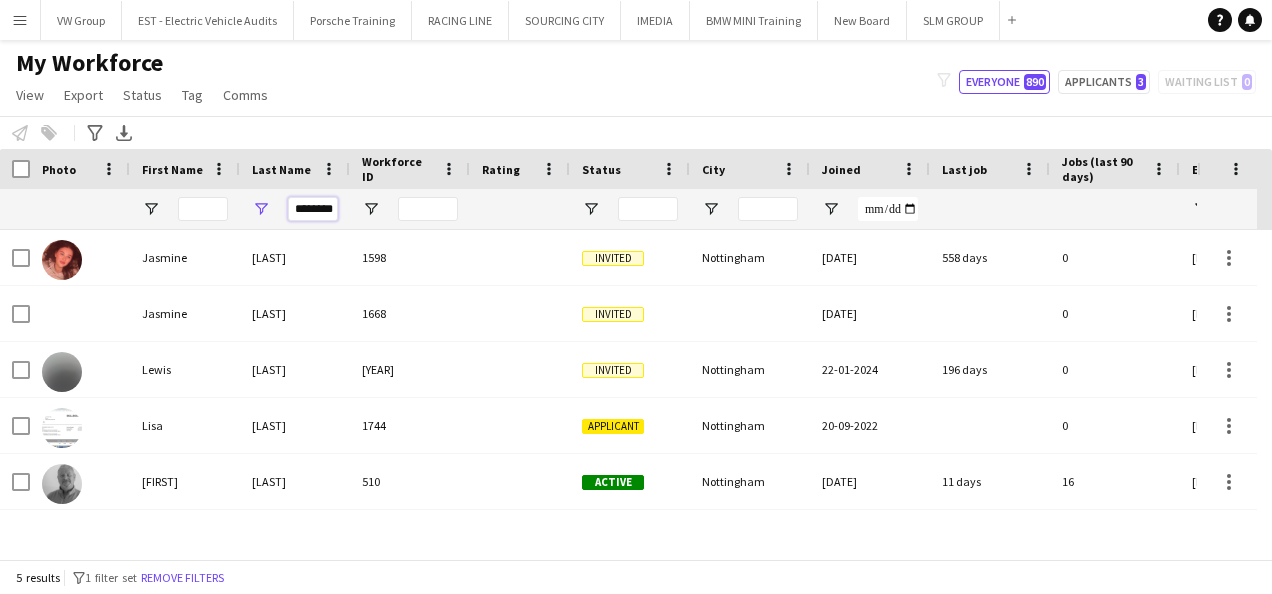 type on "********" 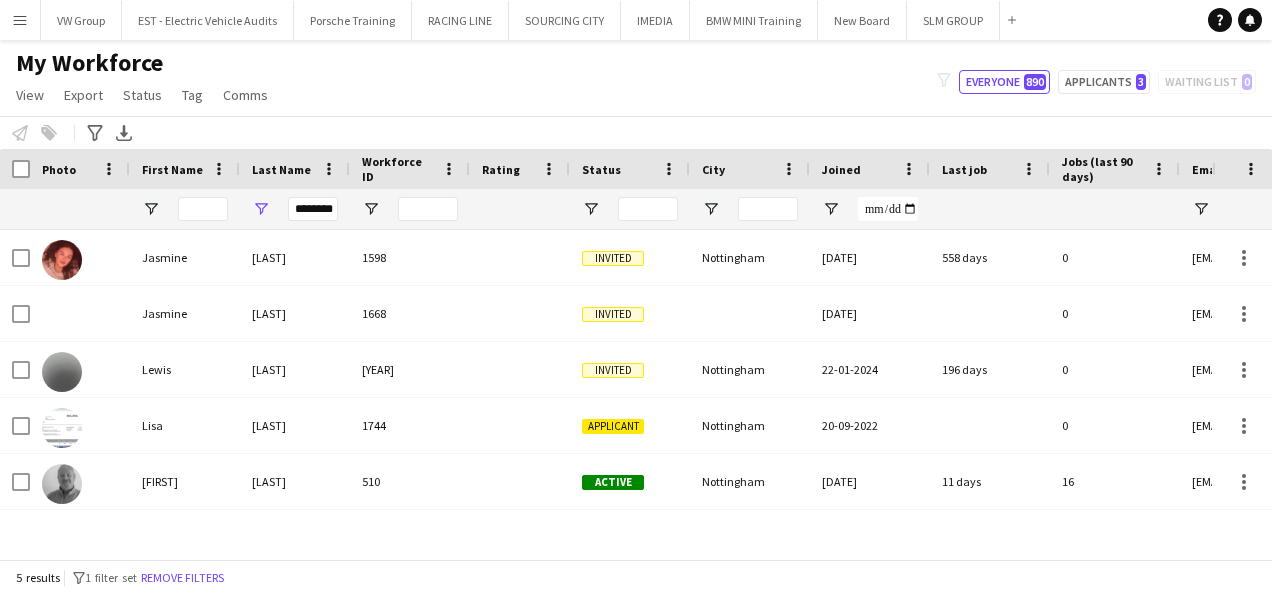 click on "[FIRST] [LAST] [NUMBER] Invited Nottingham [DATE] [DAYS] [NUMBER] [EMAIL]
[FIRST] [LAST] [NUMBER] Invited [DATE] [NUMBER] [EMAIL]
[FIRST] [LAST] [NUMBER] Invited Nottingham [DATE] [DAYS] [NUMBER] [EMAIL]
[FIRST] [LAST] [NUMBER] Applicant Nottingham [DATE] [NUMBER] [EMAIL]
[FIRST]" at bounding box center (606, 387) 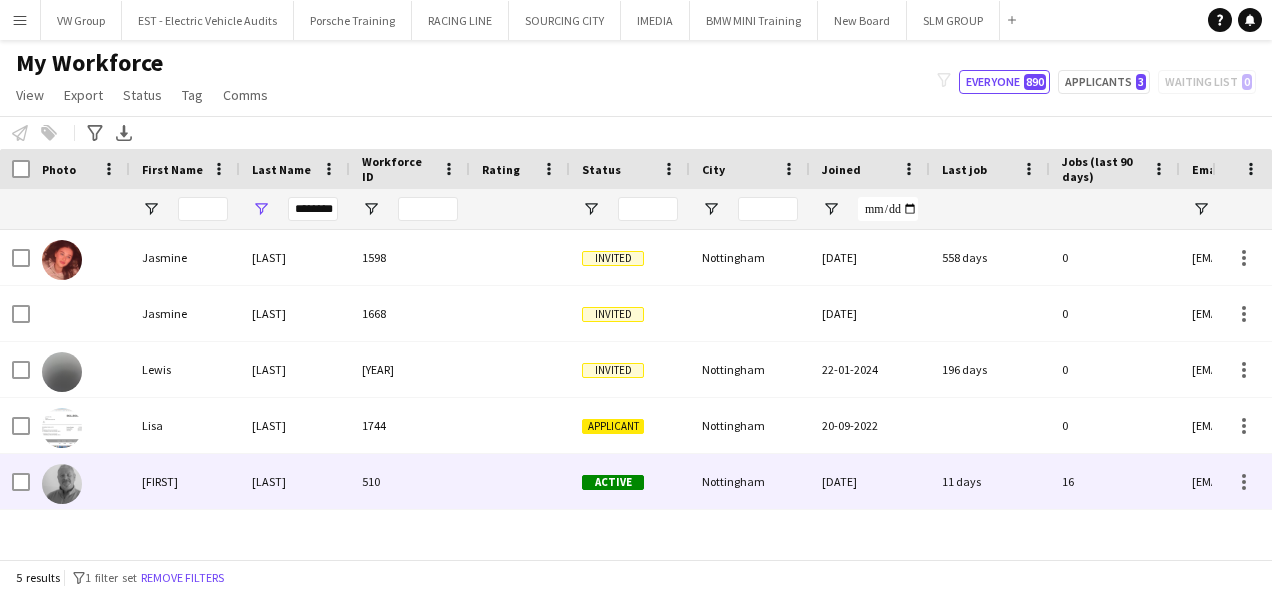 click on "[LAST]" at bounding box center (295, 481) 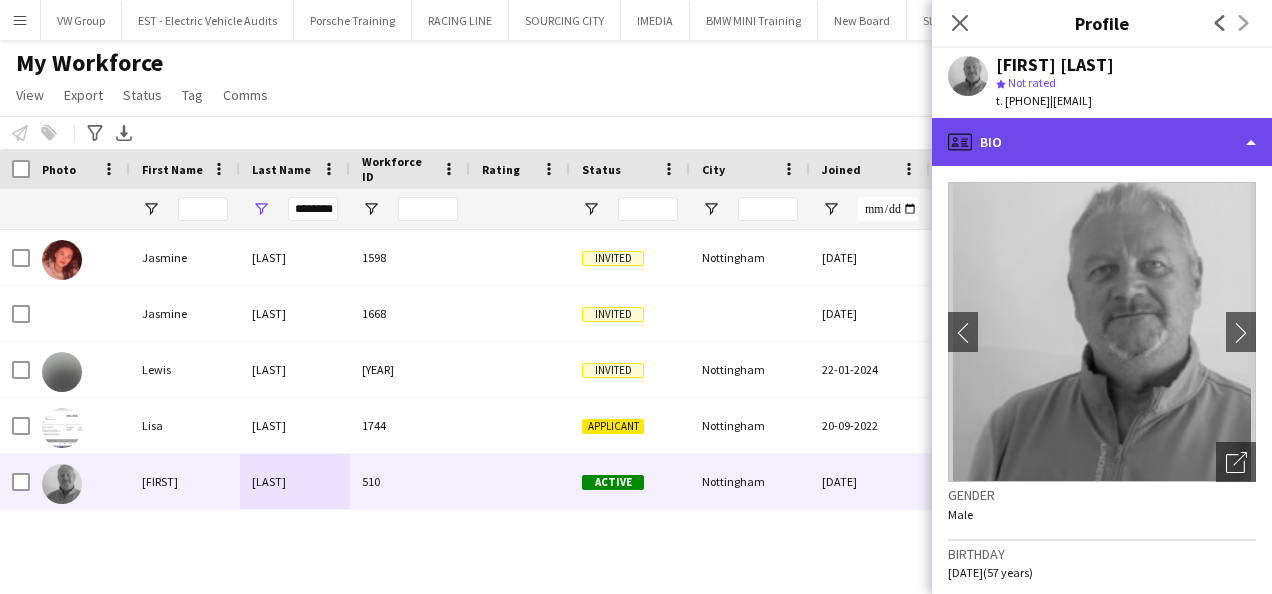 click on "profile
Bio" 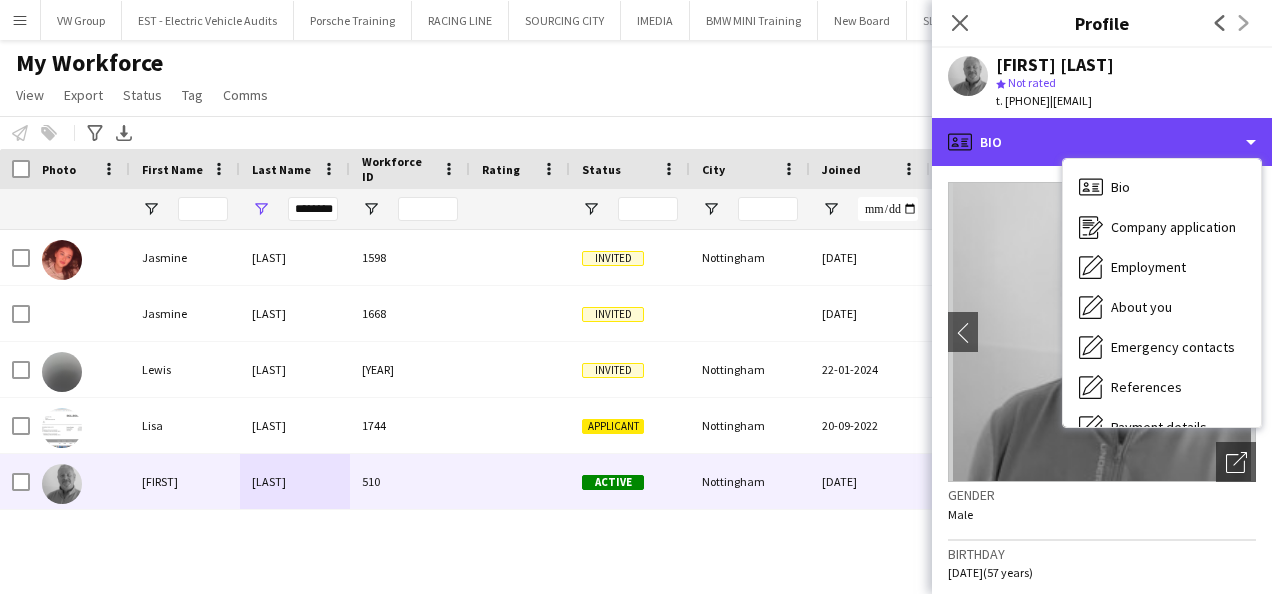 scroll, scrollTop: 188, scrollLeft: 0, axis: vertical 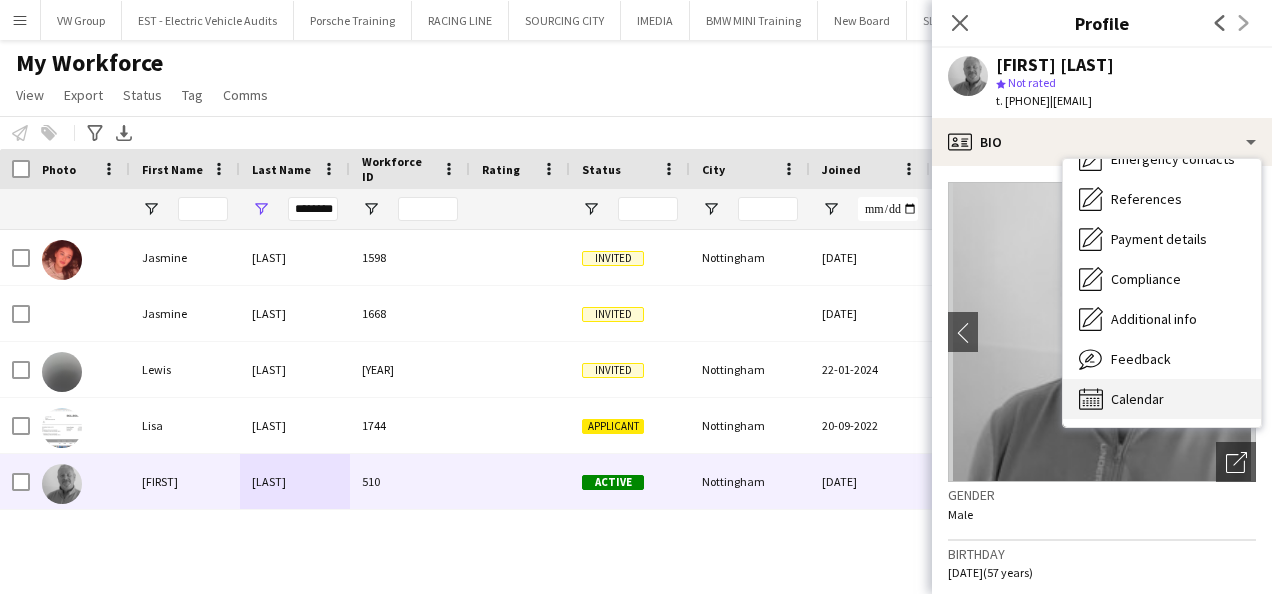 click on "Calendar" at bounding box center [1137, 399] 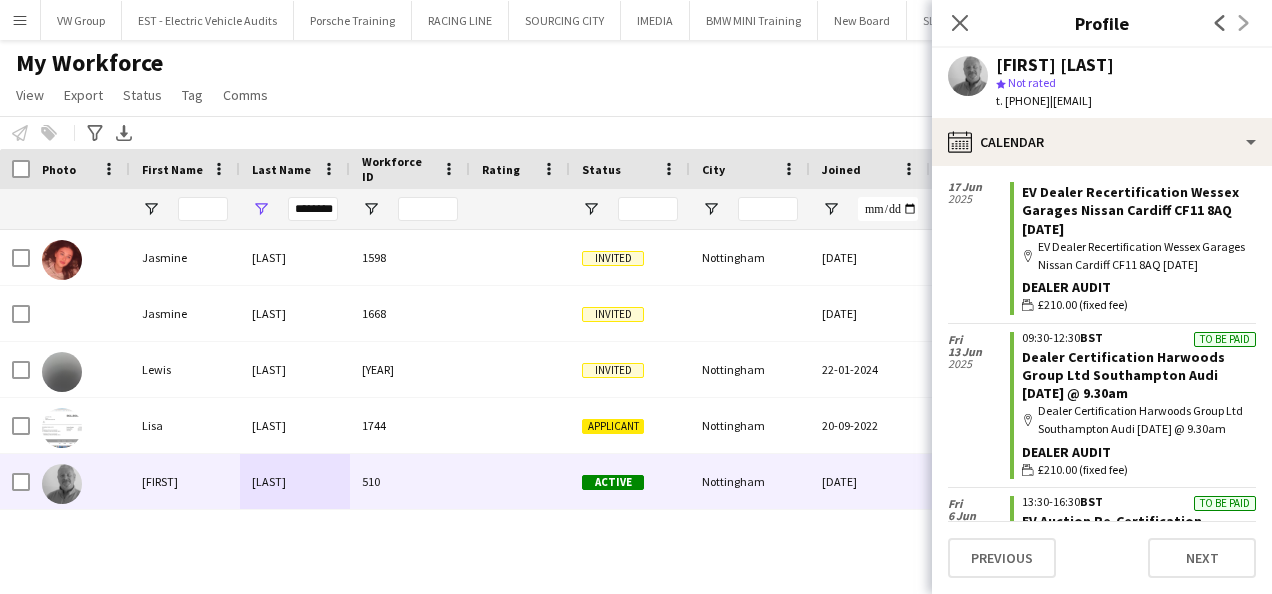 scroll, scrollTop: 1214, scrollLeft: 0, axis: vertical 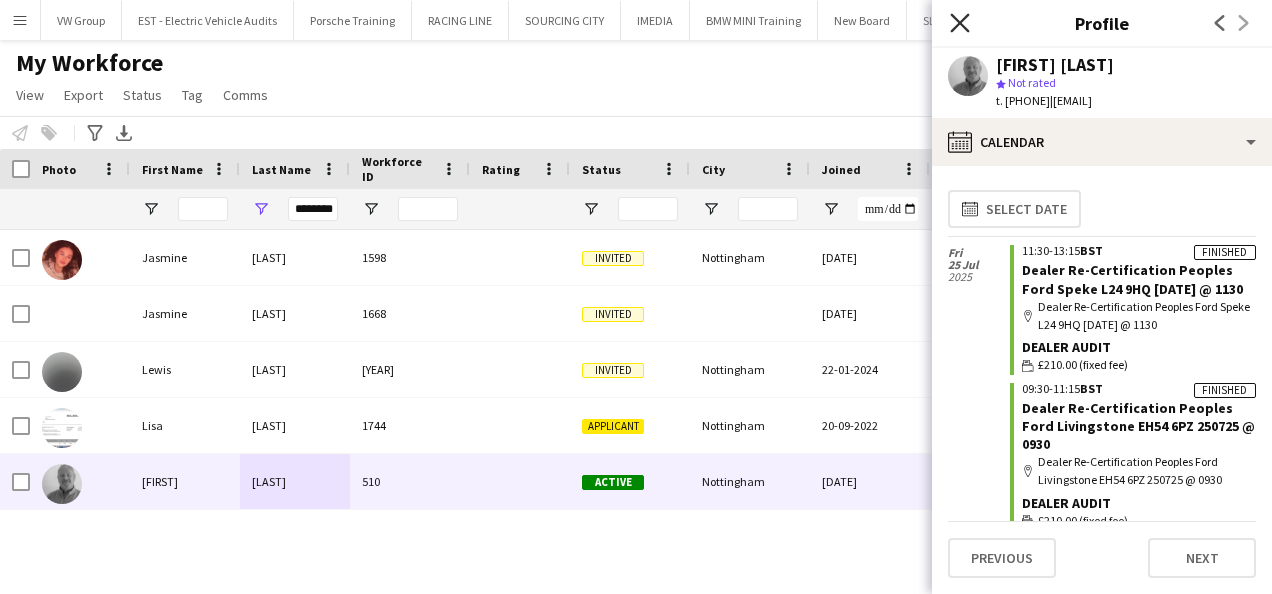 click 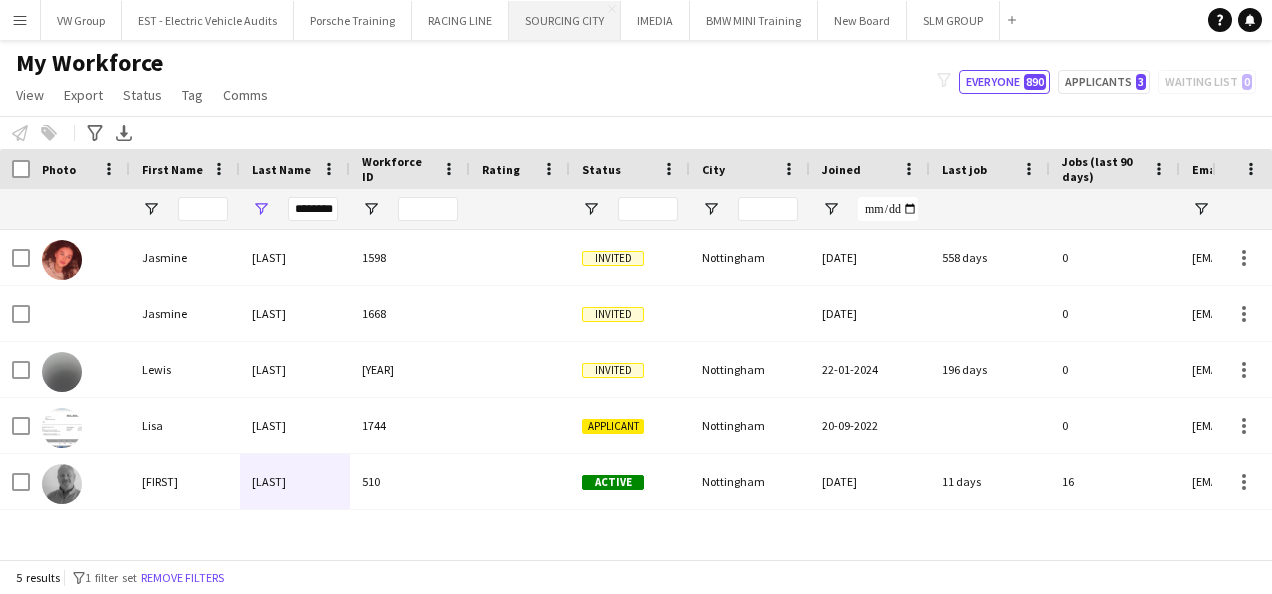 click on "SOURCING CITY
Close" at bounding box center (565, 20) 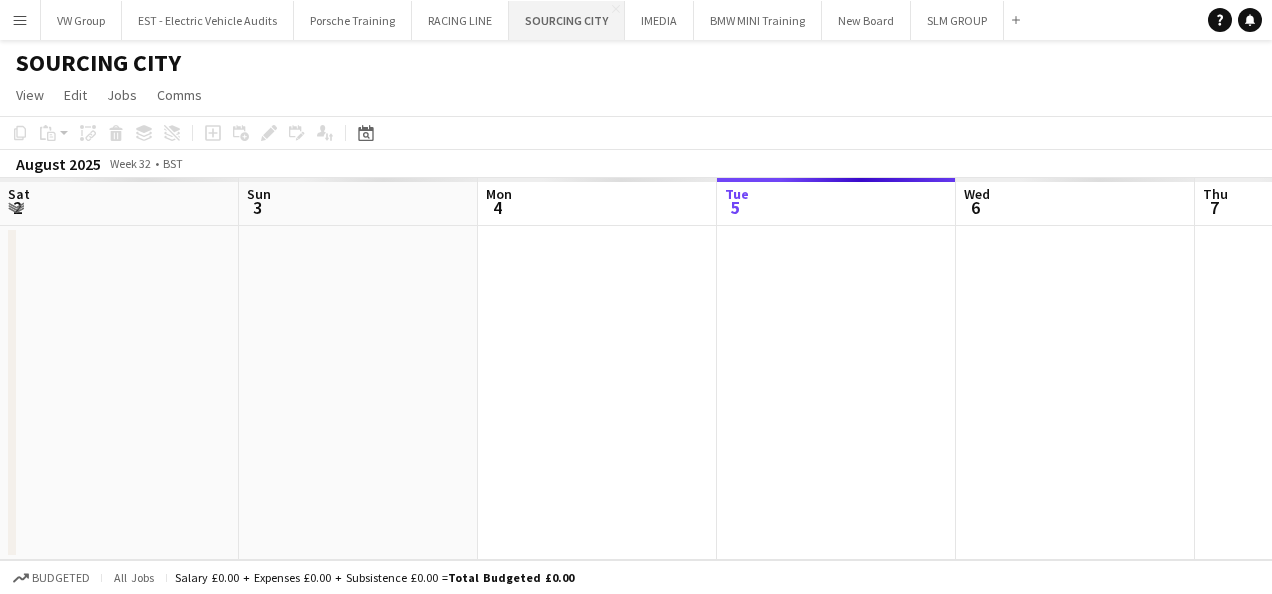 scroll, scrollTop: 0, scrollLeft: 478, axis: horizontal 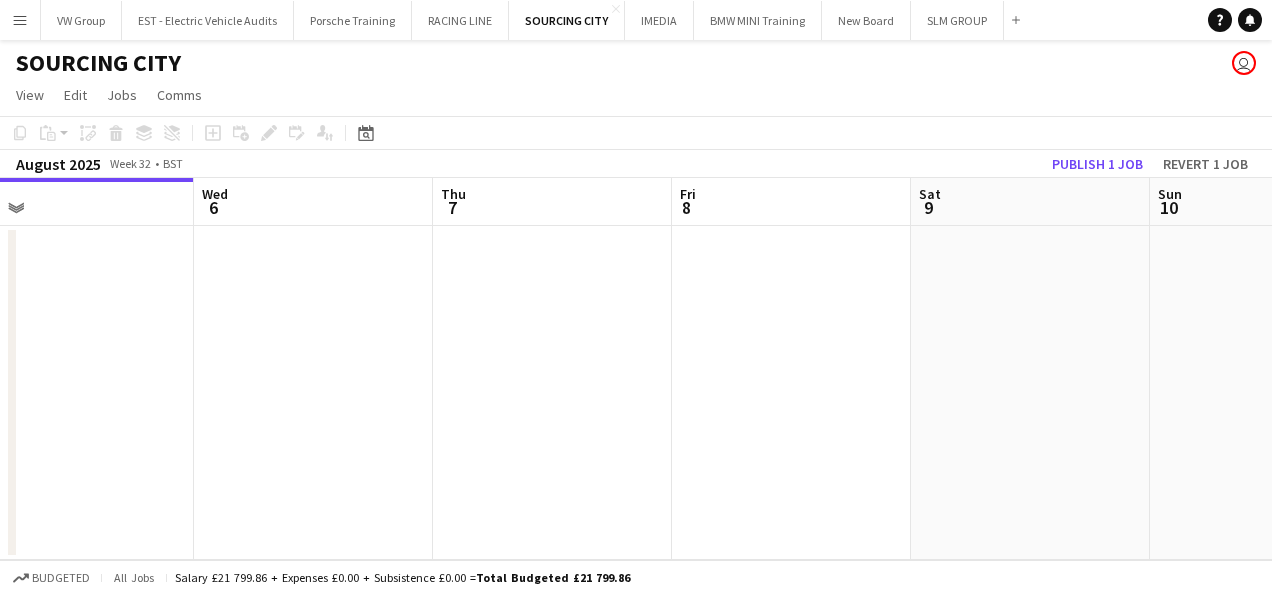 drag, startPoint x: 443, startPoint y: 341, endPoint x: 389, endPoint y: 348, distance: 54.451813 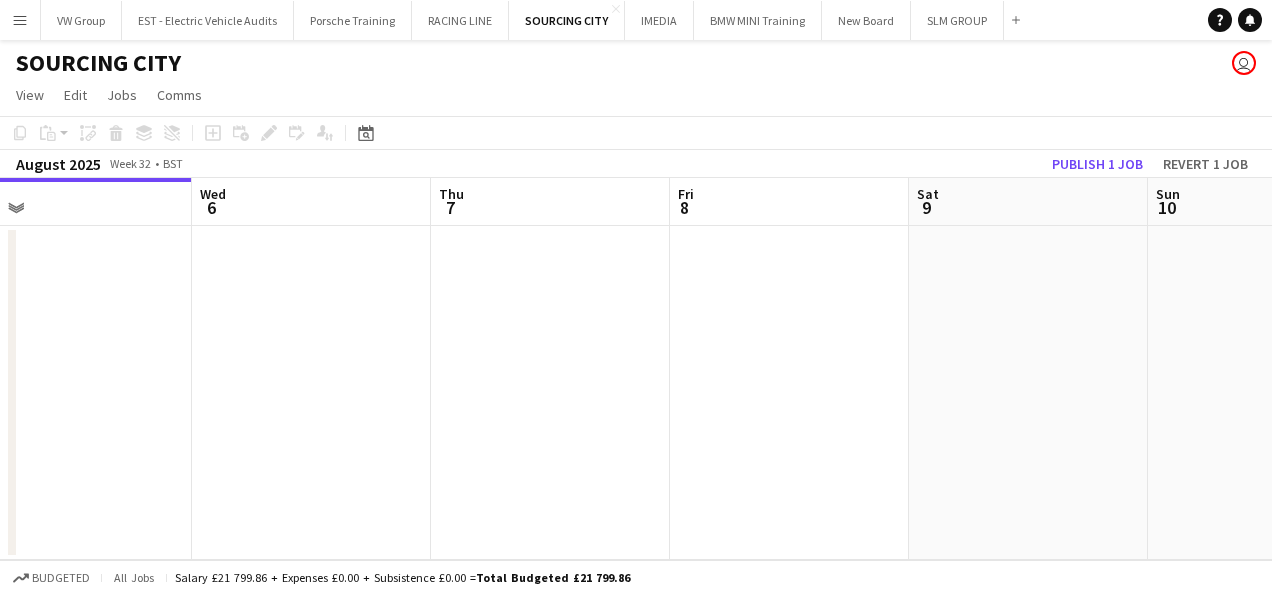 drag, startPoint x: 462, startPoint y: 377, endPoint x: 396, endPoint y: 381, distance: 66.1211 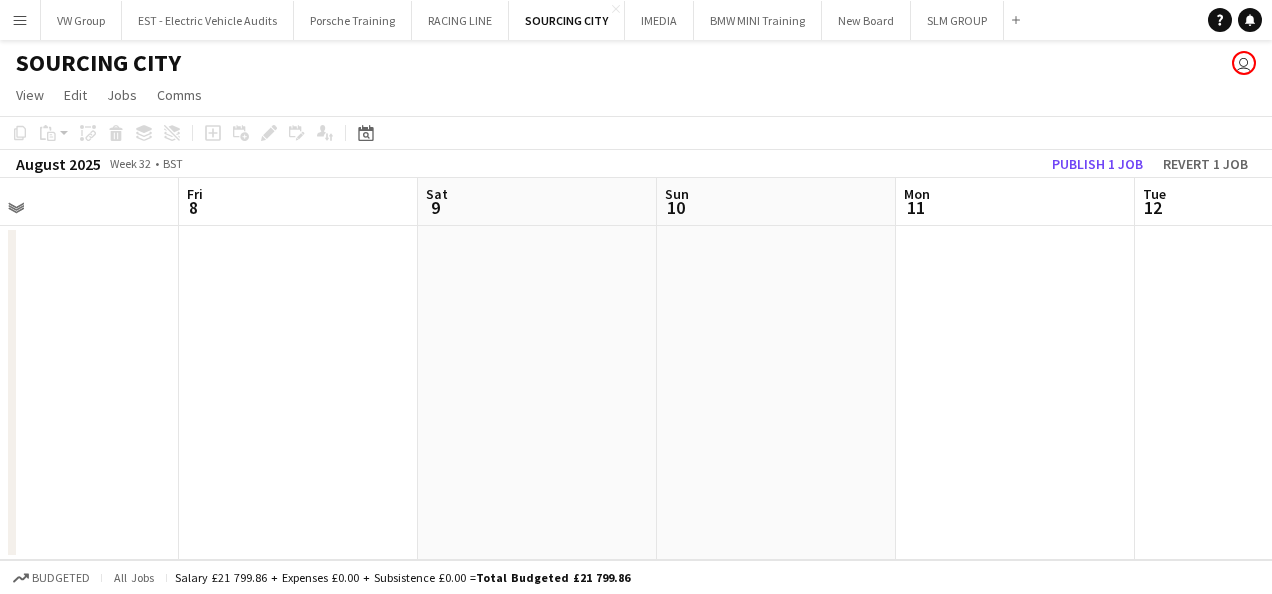 drag, startPoint x: 868, startPoint y: 347, endPoint x: 372, endPoint y: 404, distance: 499.26447 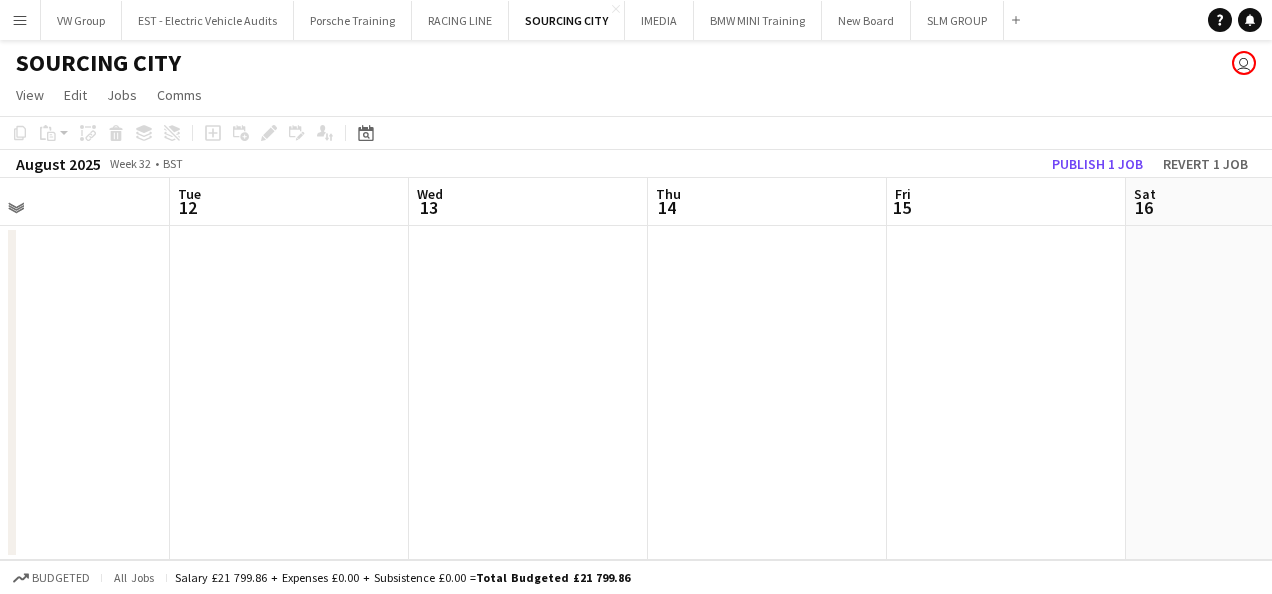 drag, startPoint x: 646, startPoint y: 370, endPoint x: 269, endPoint y: 449, distance: 385.18826 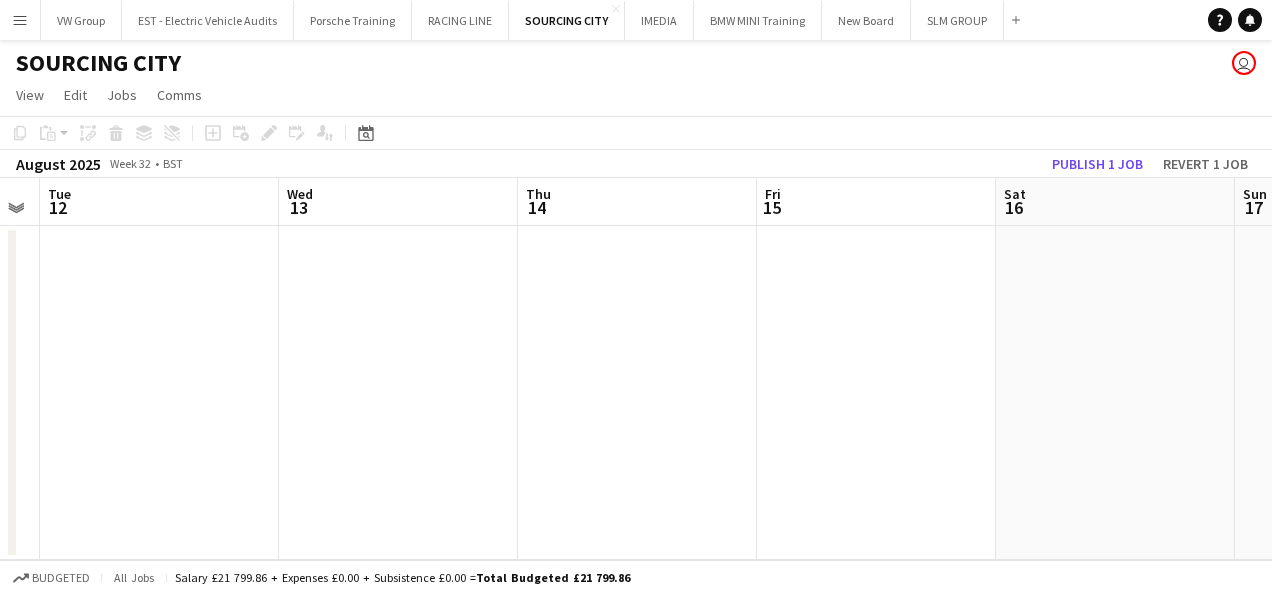 click on "Fri   8   Sat   9   Sun   10   Mon   11   Tue   12   Wed   13   Thu   14   Fri   15   Sat   16   Sun   17   Mon   18" at bounding box center [636, 369] 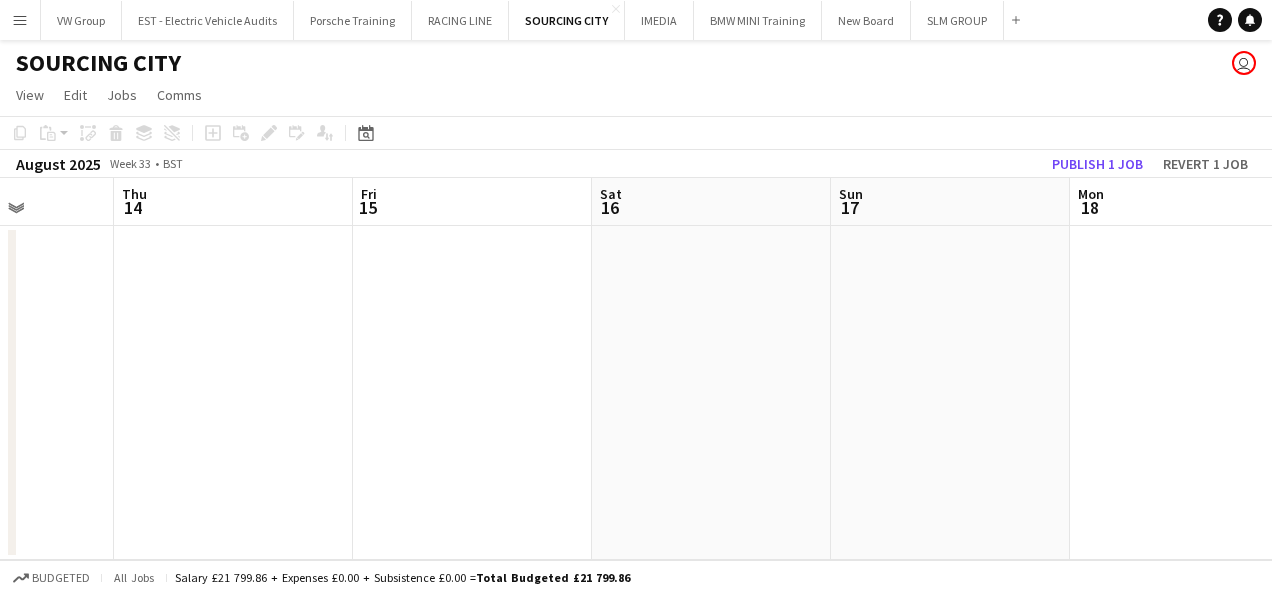 click on "Sun   10   Mon   11   Tue   12   Wed   13   Thu   14   Fri   15   Sat   16   Sun   17   Mon   18   Tue   19   Wed   20" at bounding box center (636, 369) 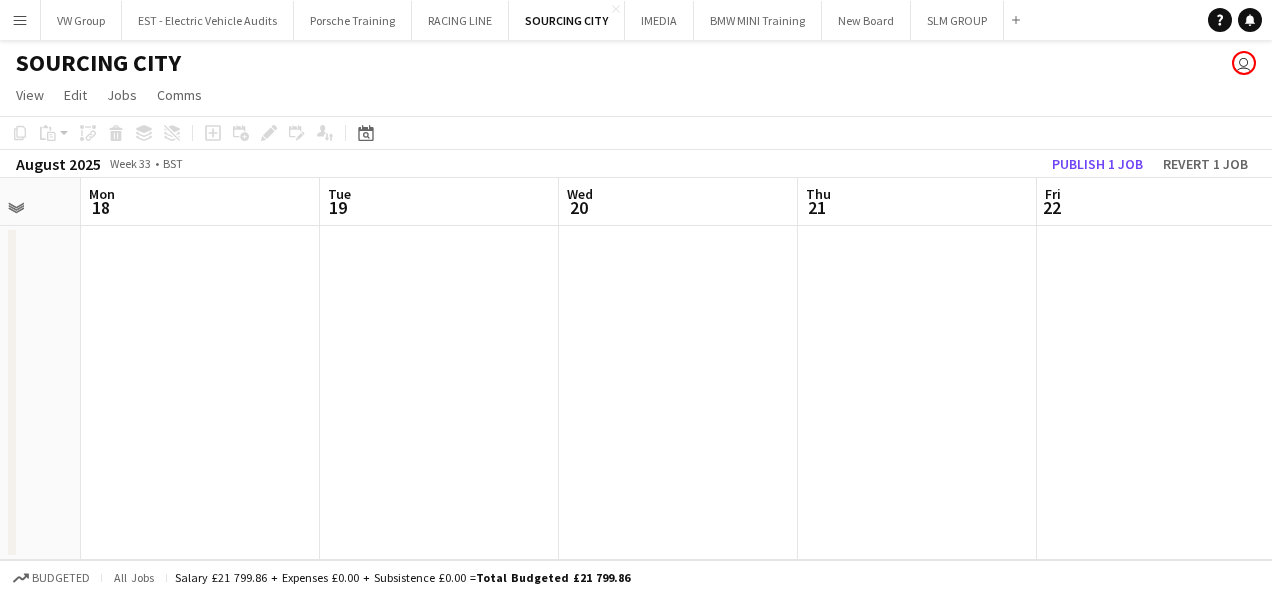 drag, startPoint x: 552, startPoint y: 343, endPoint x: 385, endPoint y: 379, distance: 170.83618 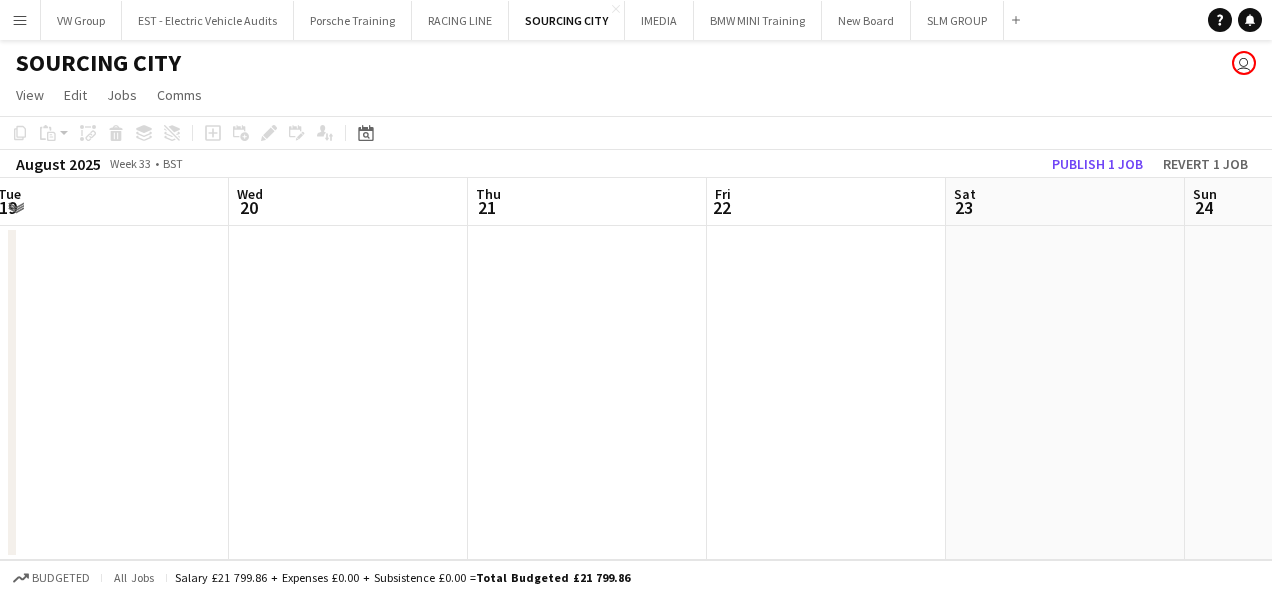 drag, startPoint x: 656, startPoint y: 362, endPoint x: 516, endPoint y: 364, distance: 140.01428 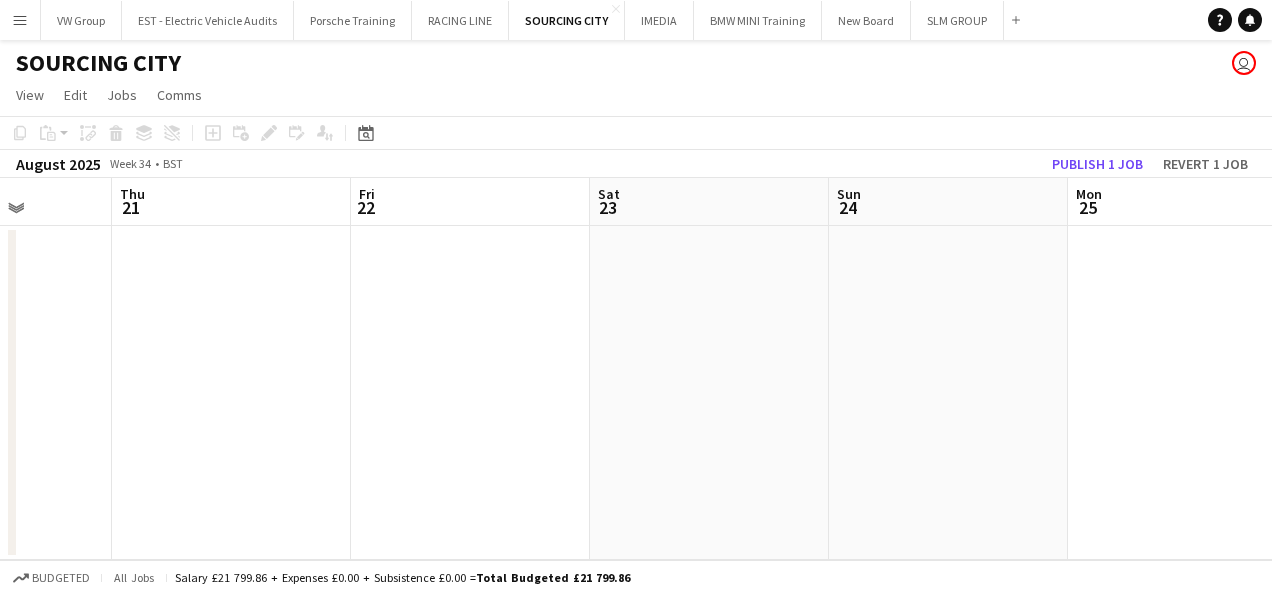 drag, startPoint x: 424, startPoint y: 374, endPoint x: 456, endPoint y: 375, distance: 32.01562 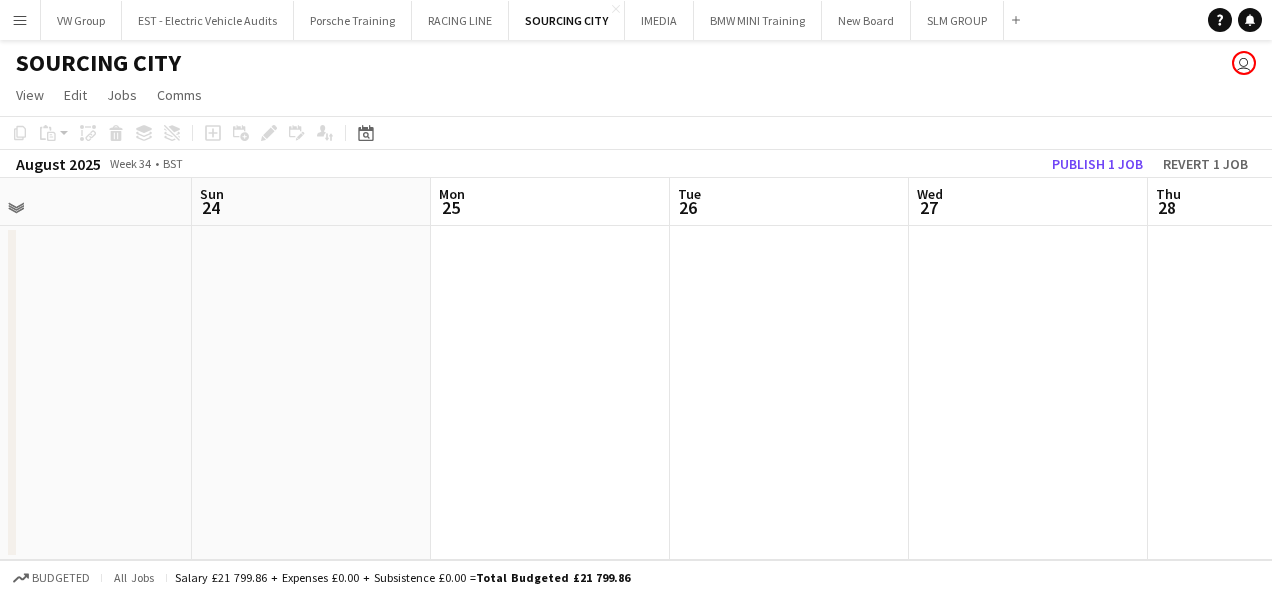 drag, startPoint x: 760, startPoint y: 314, endPoint x: 350, endPoint y: 408, distance: 420.6376 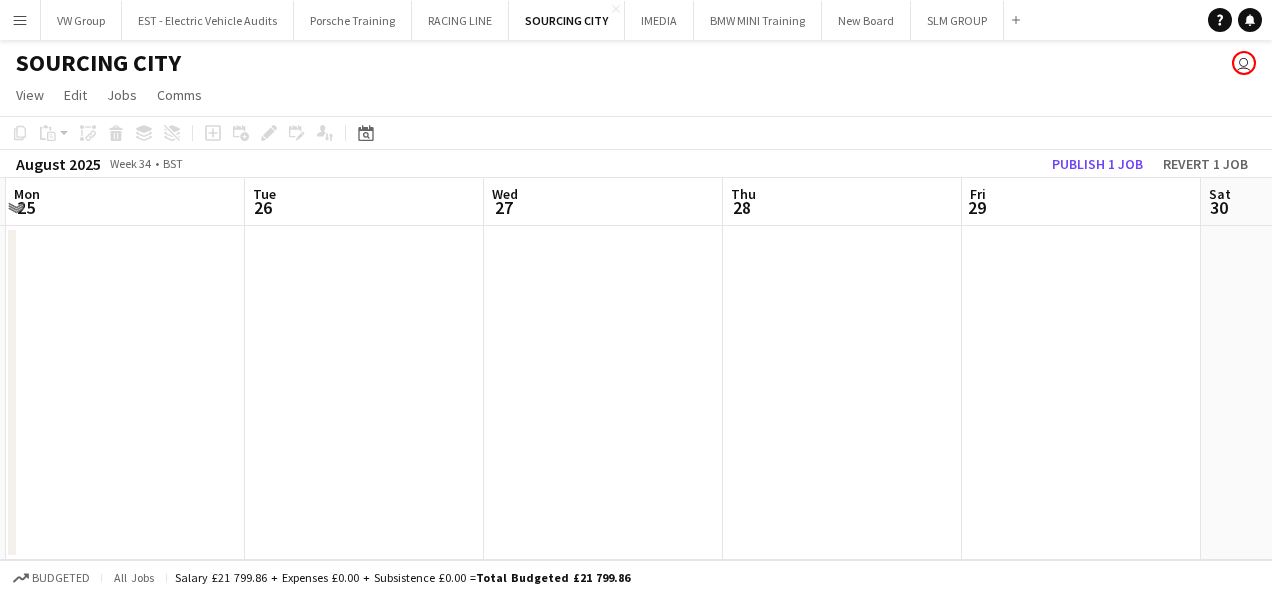 drag, startPoint x: 872, startPoint y: 316, endPoint x: 390, endPoint y: 370, distance: 485.01547 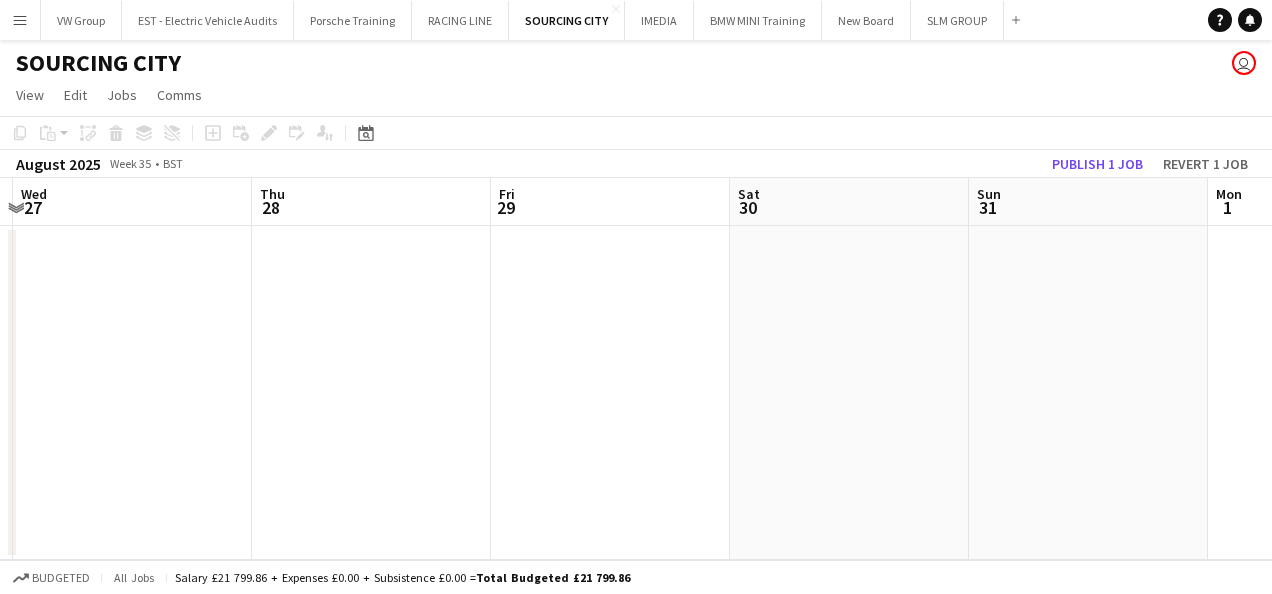 drag, startPoint x: 872, startPoint y: 289, endPoint x: 417, endPoint y: 345, distance: 458.4332 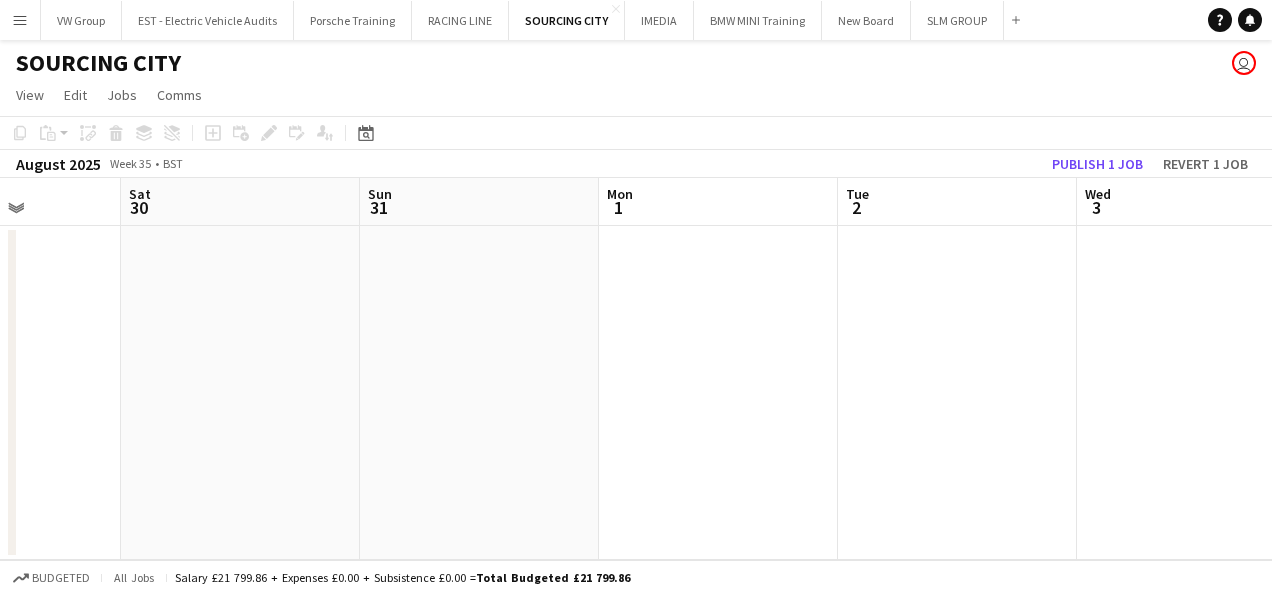 drag, startPoint x: 457, startPoint y: 357, endPoint x: 416, endPoint y: 364, distance: 41.59327 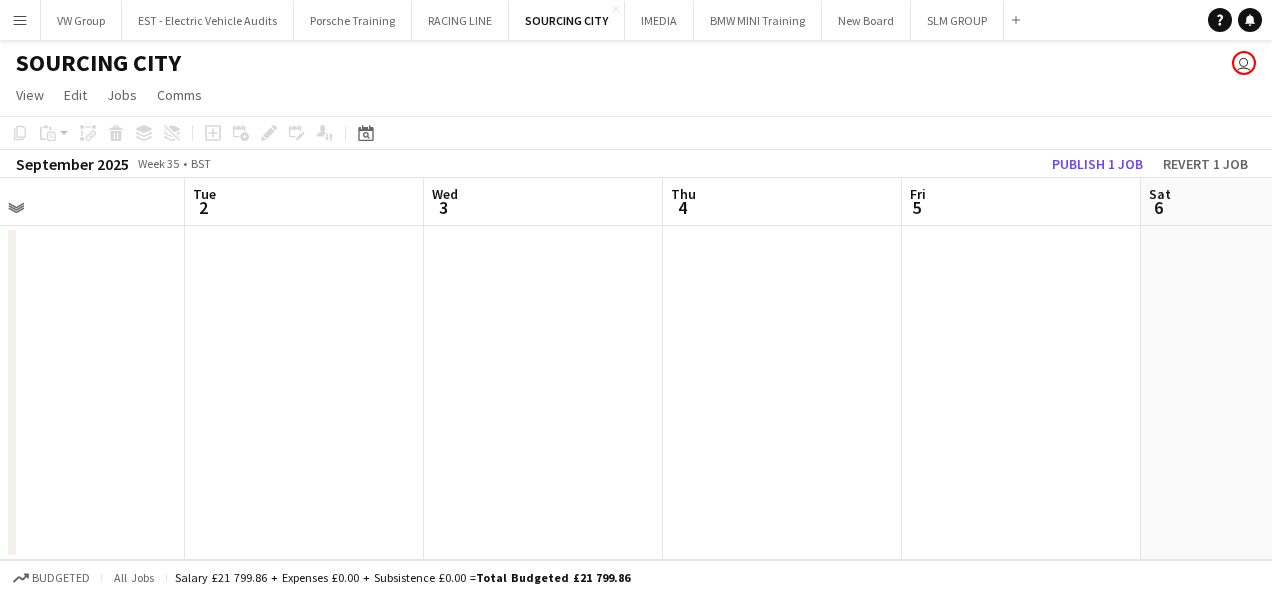 drag, startPoint x: 970, startPoint y: 266, endPoint x: 286, endPoint y: 377, distance: 692.94806 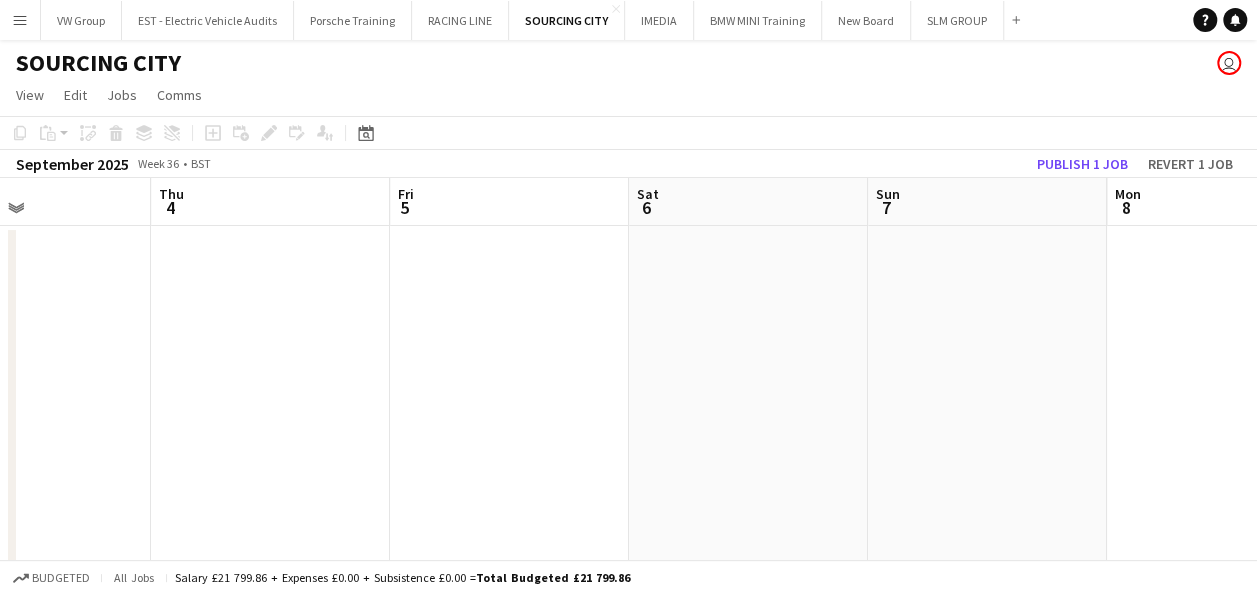 drag, startPoint x: 834, startPoint y: 358, endPoint x: 670, endPoint y: 395, distance: 168.12198 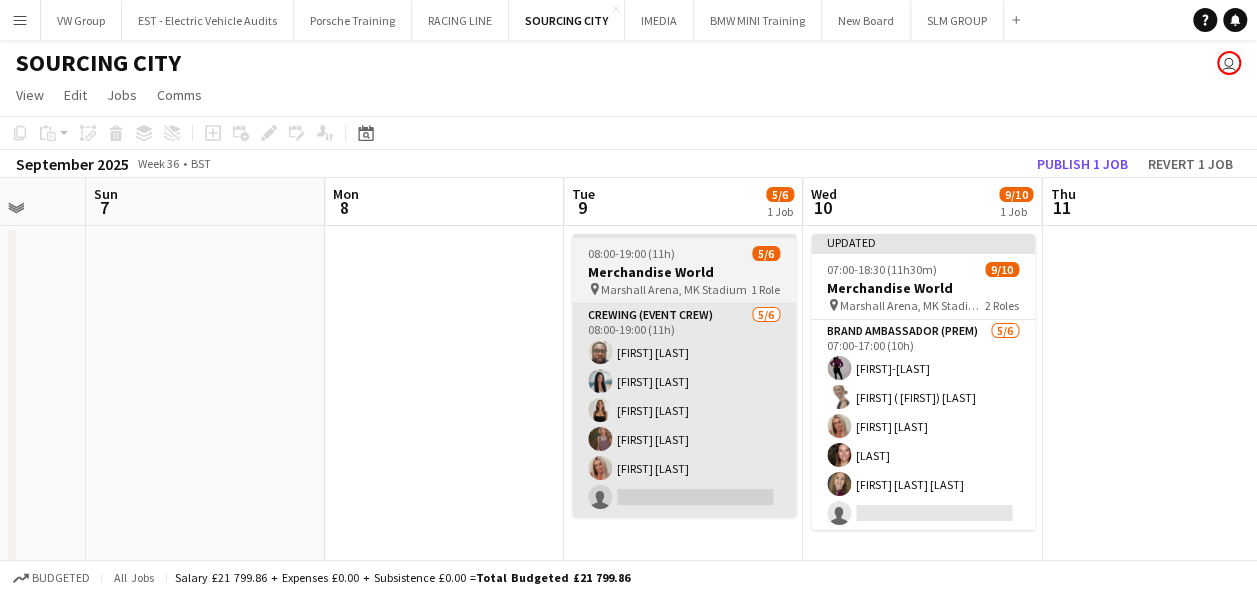 drag, startPoint x: 1002, startPoint y: 308, endPoint x: 642, endPoint y: 361, distance: 363.88046 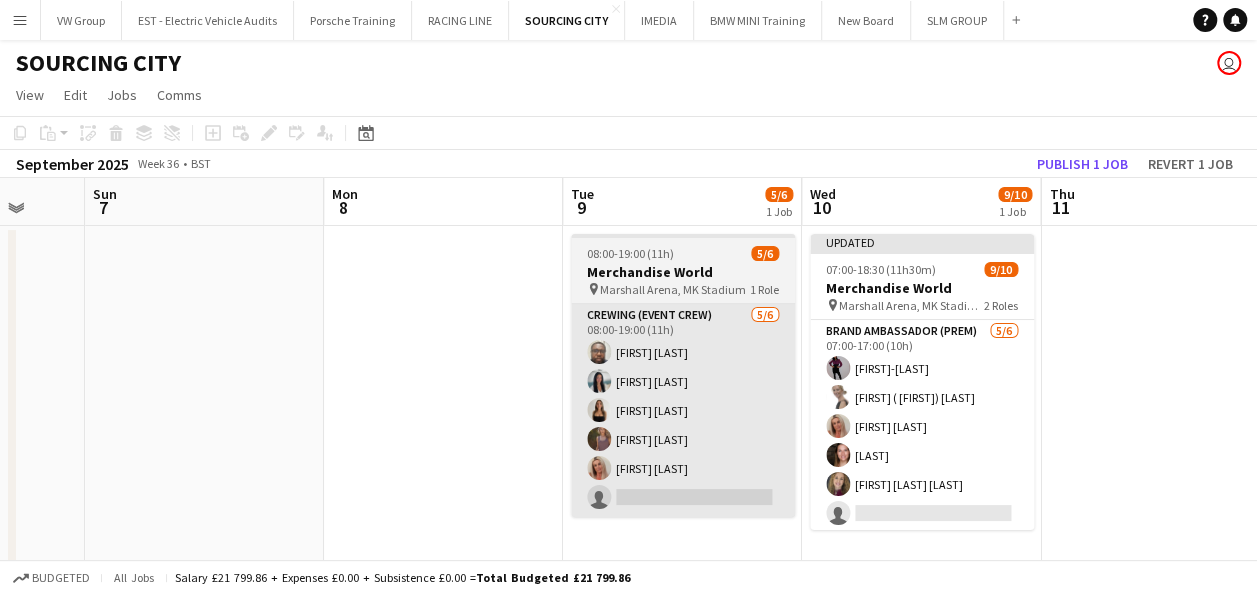 click on "Sunny Chatta Chantel Ottonello CHLOE BUTLER sophie crawford Diane Barlow
single-neutral-actions
Updated   07:00-18:30 (11h30m)    9/10   Merchandise World
pin
Marshall Arena, [CITY]   2 Roles   Brand Ambassador (Prem)   5/6   07:00-17:00 (10h)
Shelley-Davina Burton Tanya ( Tetyana) Jarvis Diane Barlow Harriet Flitton Hannah Williams Lovell
single-neutral-actions
Brand Ambassador (Prem)   4/4   07:00-18:30 (11h30m)
Sunny Chatta Chantel Ottonello CHLOE BUTLER sophie crawford" at bounding box center [628, 374] 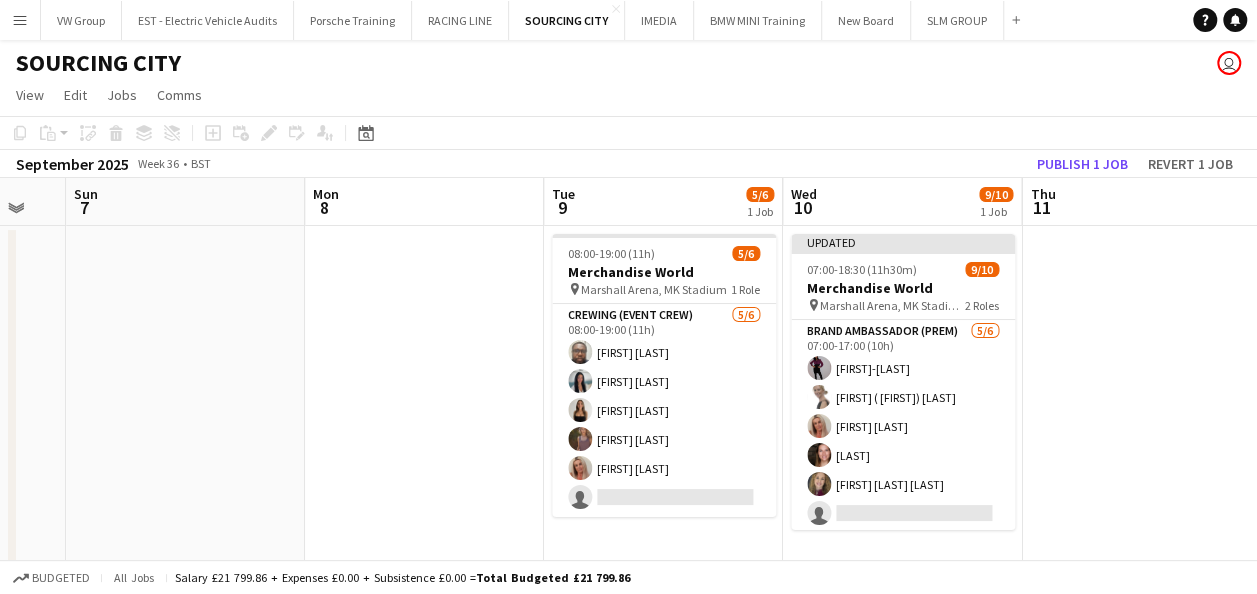 click on "Sunny Chatta Chantel Ottonello CHLOE BUTLER sophie crawford Diane Barlow
single-neutral-actions
Updated   07:00-18:30 (11h30m)    9/10   Merchandise World
pin
Marshall Arena, [CITY]   2 Roles   Brand Ambassador (Prem)   5/6   07:00-17:00 (10h)
Shelley-Davina Burton Tanya ( Tetyana) Jarvis Diane Barlow Harriet Flitton Hannah Williams Lovell
single-neutral-actions
Brand Ambassador (Prem)   4/4   07:00-18:30 (11h30m)
Sunny Chatta Chantel Ottonello CHLOE BUTLER sophie crawford" at bounding box center [628, 374] 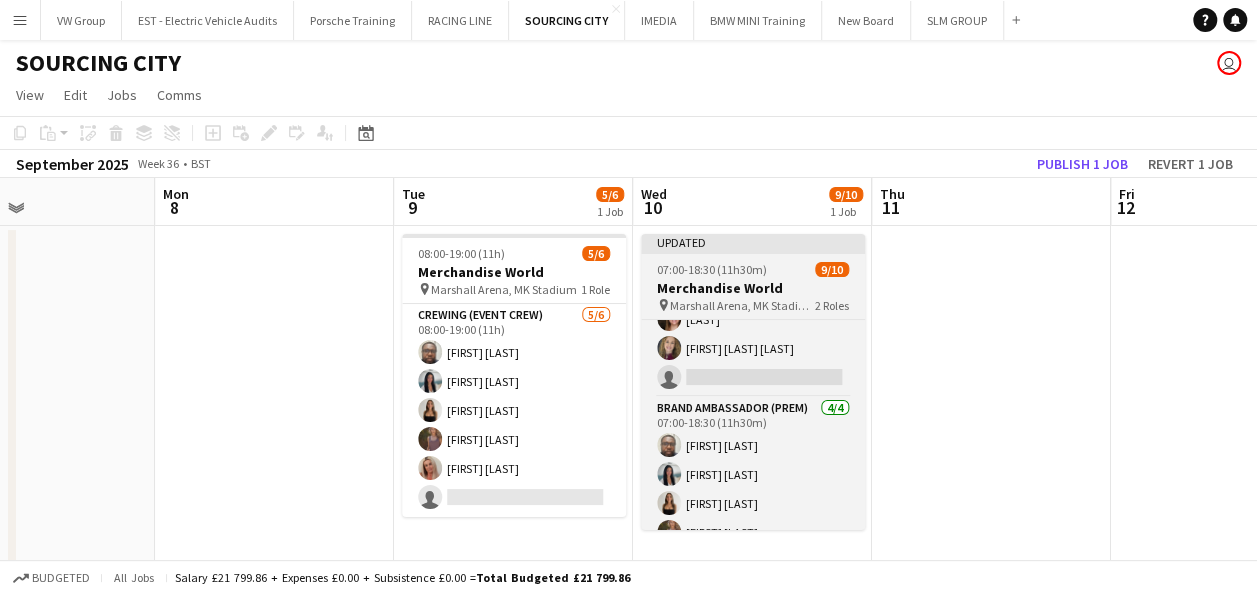 scroll, scrollTop: 157, scrollLeft: 0, axis: vertical 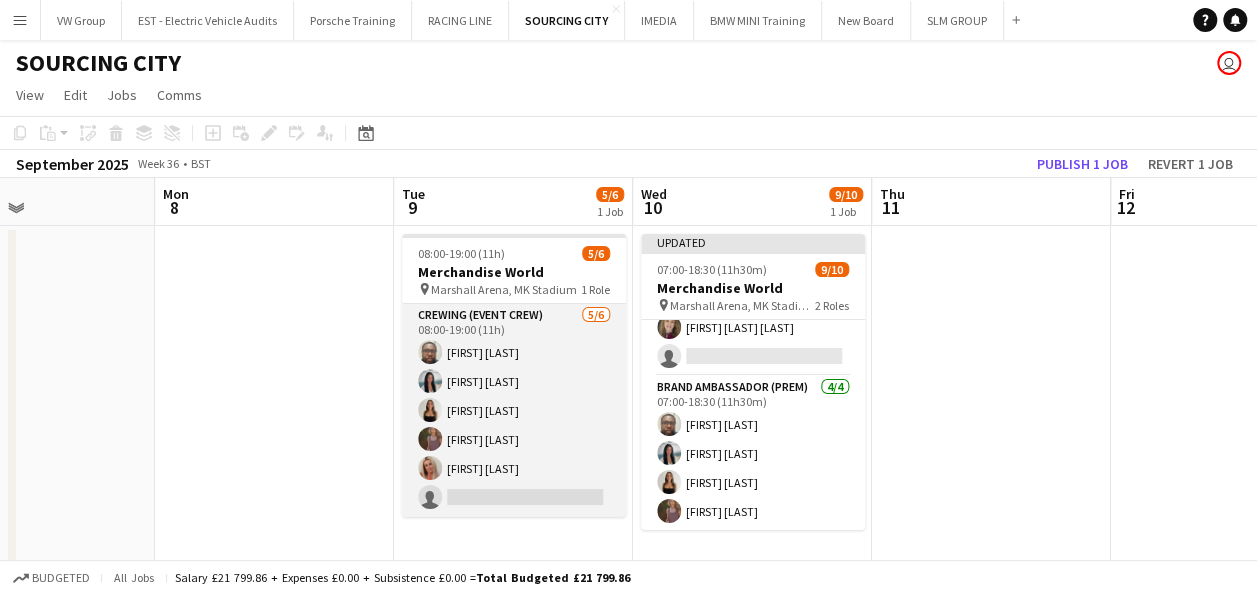 click on "Crewing (Event Crew)   5/6   08:00-19:00 (11h)
Sunny Chatta Chantel Ottonello CHLOE BUTLER sophie crawford Diane Barlow
single-neutral-actions" at bounding box center (514, 410) 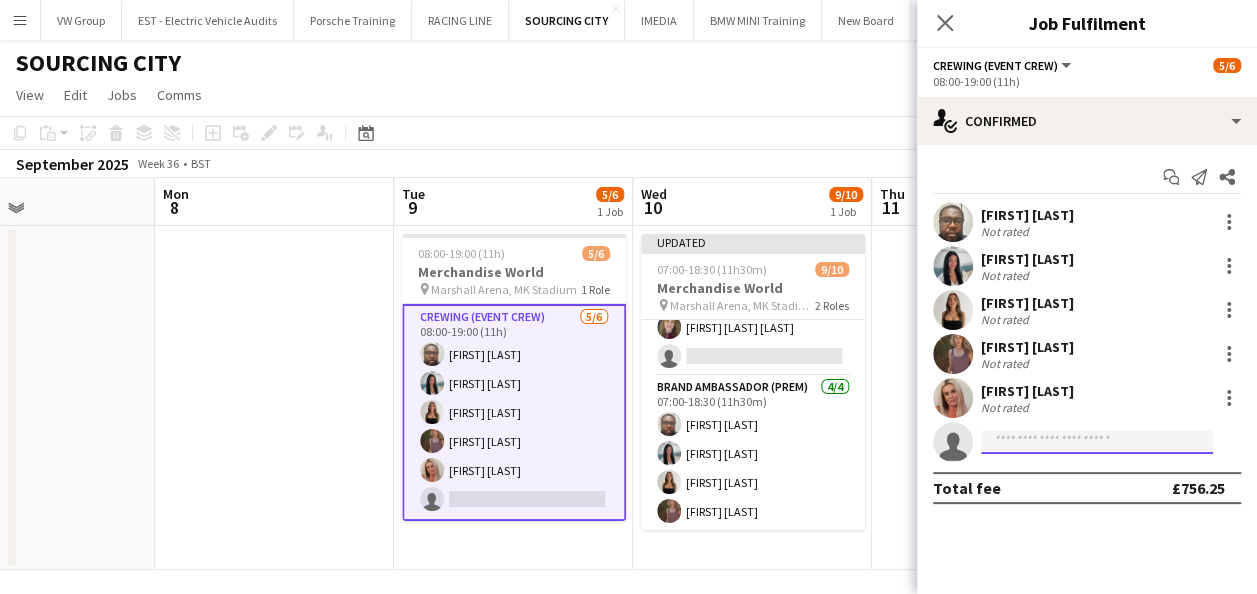 click 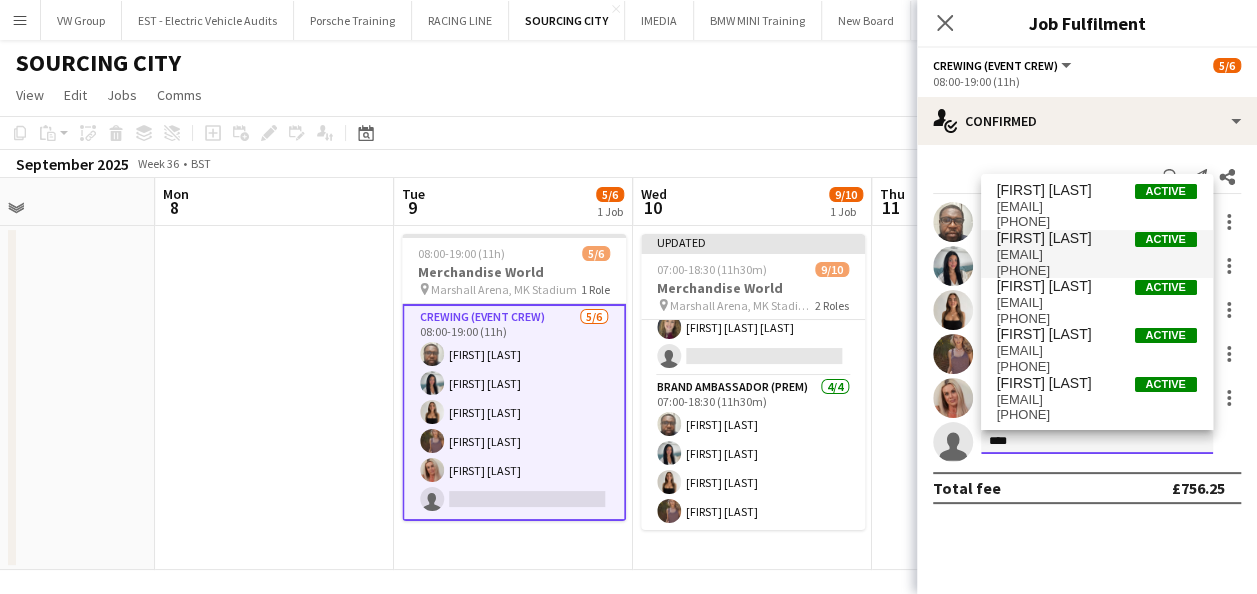 type on "****" 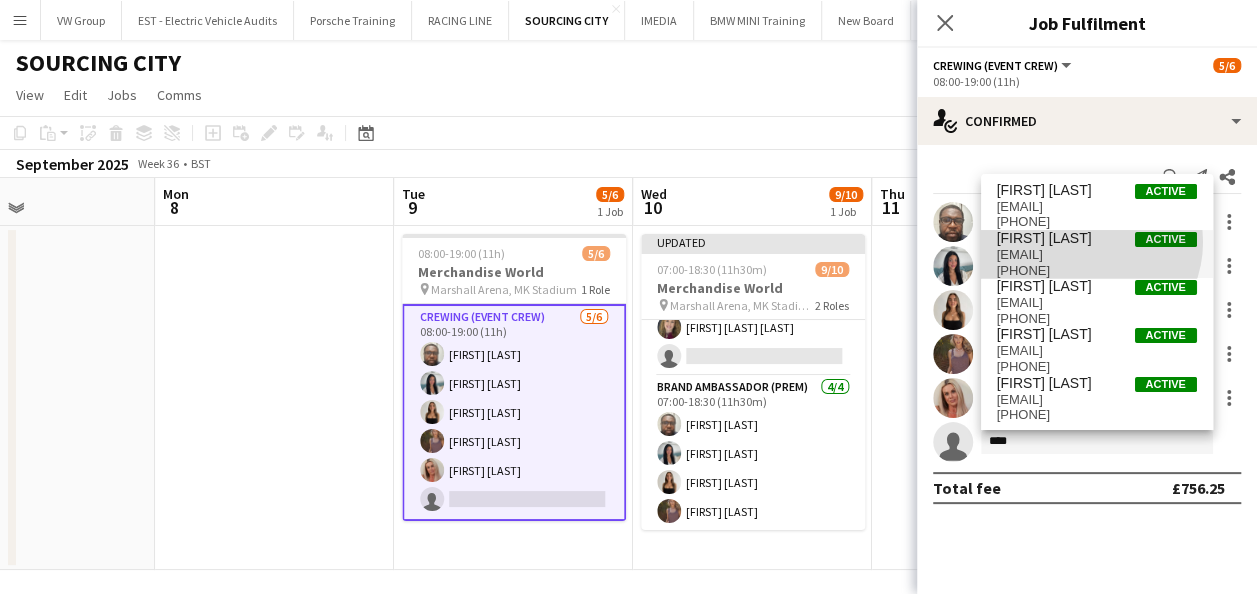 click on "[FIRST] [LAST]" at bounding box center [1044, 238] 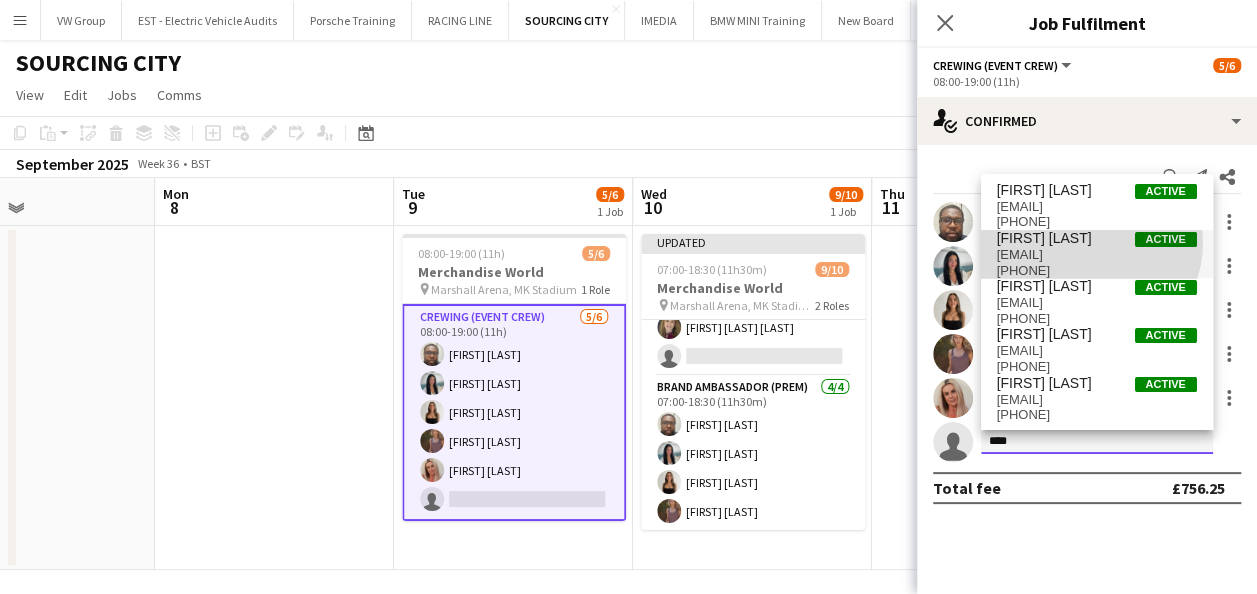 type 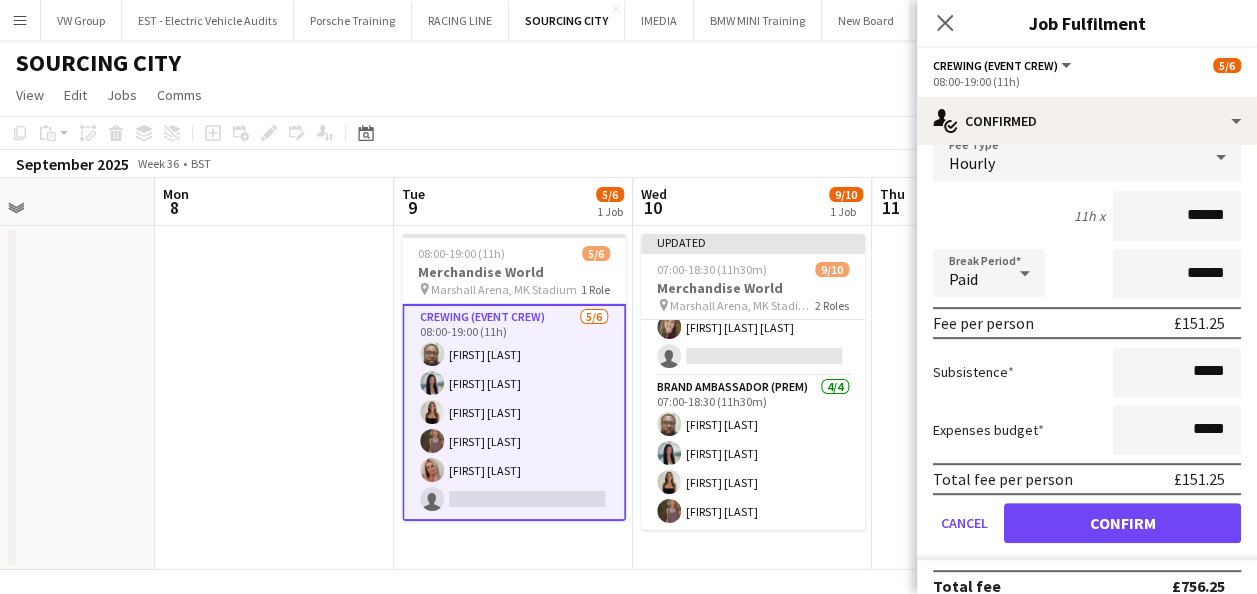 scroll, scrollTop: 379, scrollLeft: 0, axis: vertical 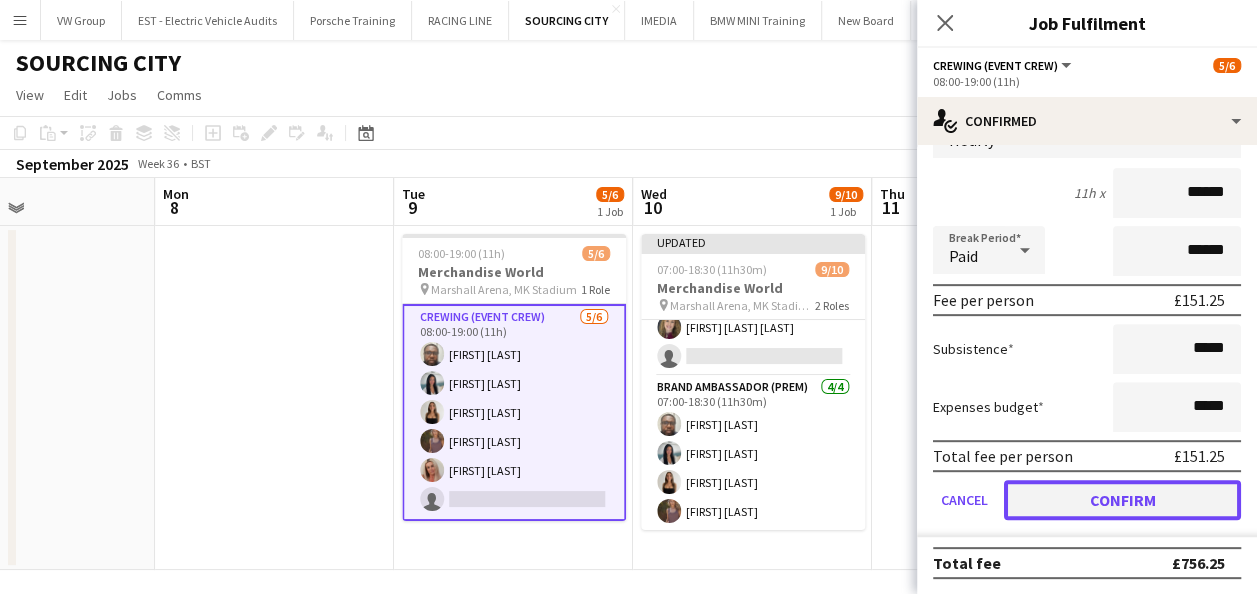 click on "Confirm" at bounding box center [1122, 500] 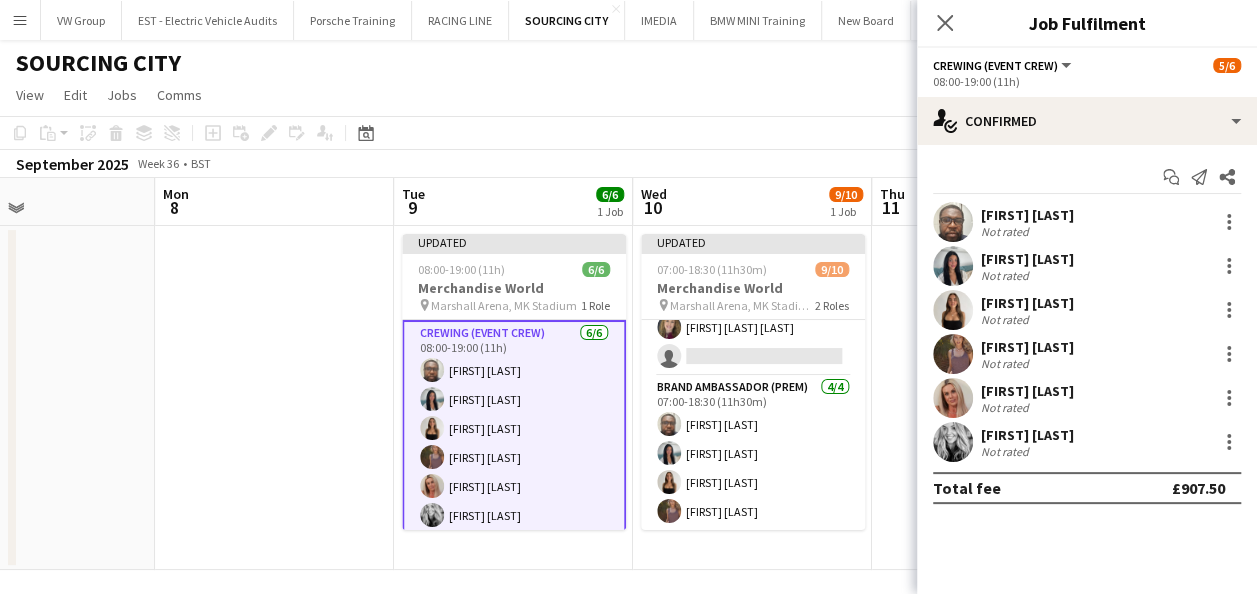 scroll, scrollTop: 0, scrollLeft: 0, axis: both 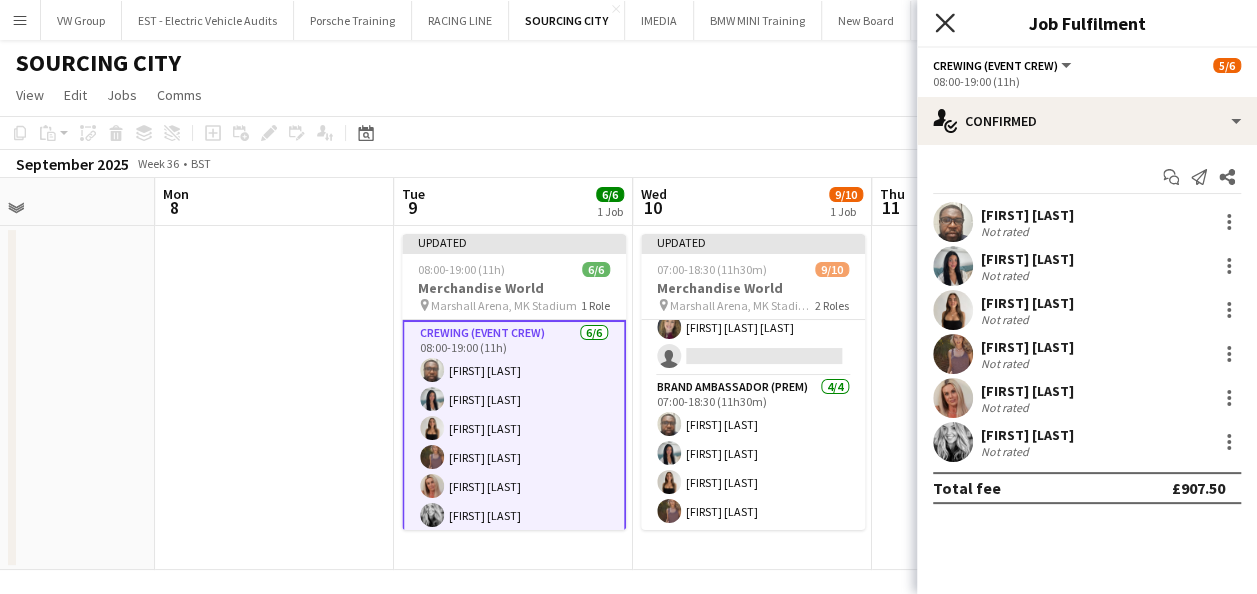 click 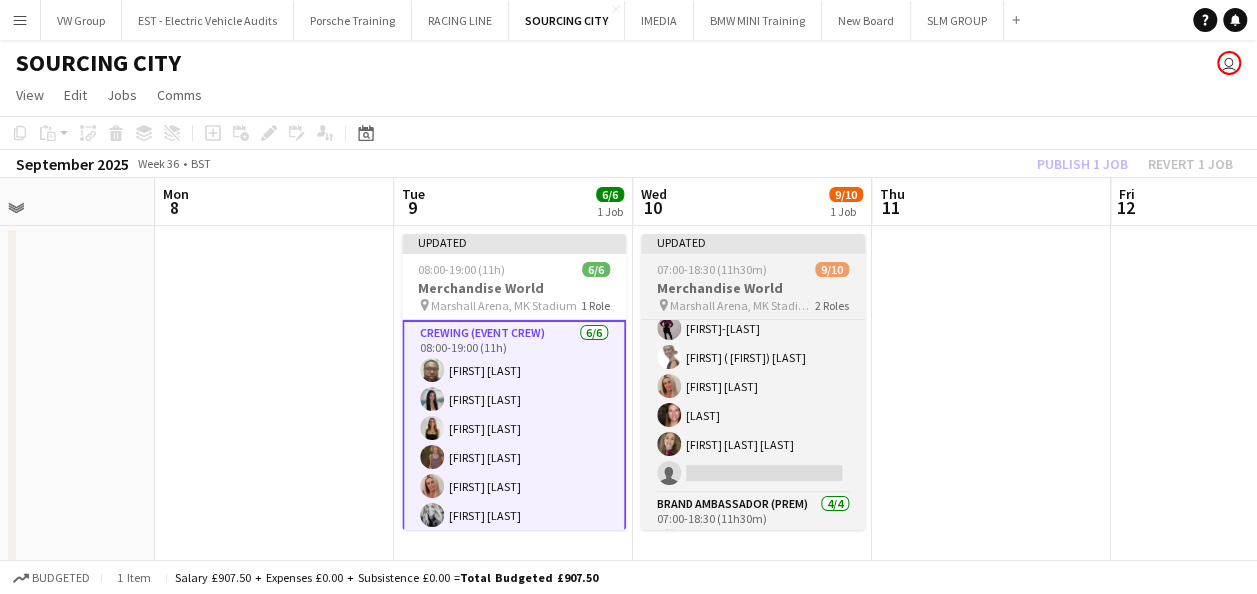 scroll, scrollTop: 42, scrollLeft: 0, axis: vertical 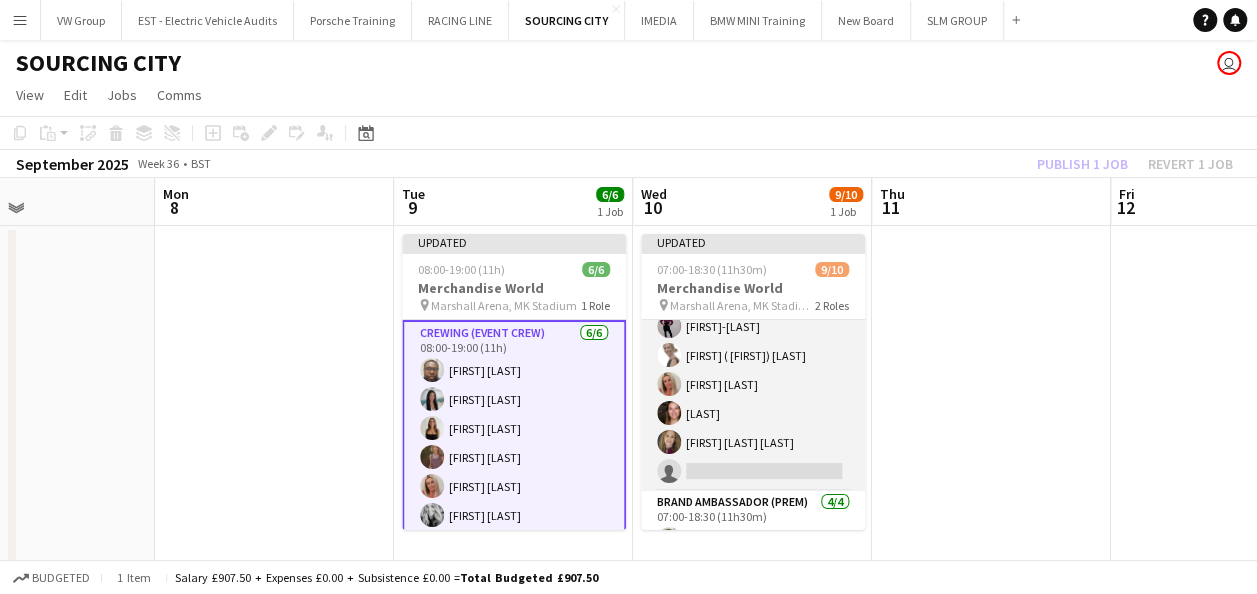 click on "Brand Ambassador (Prem)   5/6   07:00-17:00 (10h)
Shelley-Davina Burton Tanya ( Tetyana) Jarvis Diane Barlow Harriet Flitton Hannah Williams Lovell
single-neutral-actions" at bounding box center [753, 384] 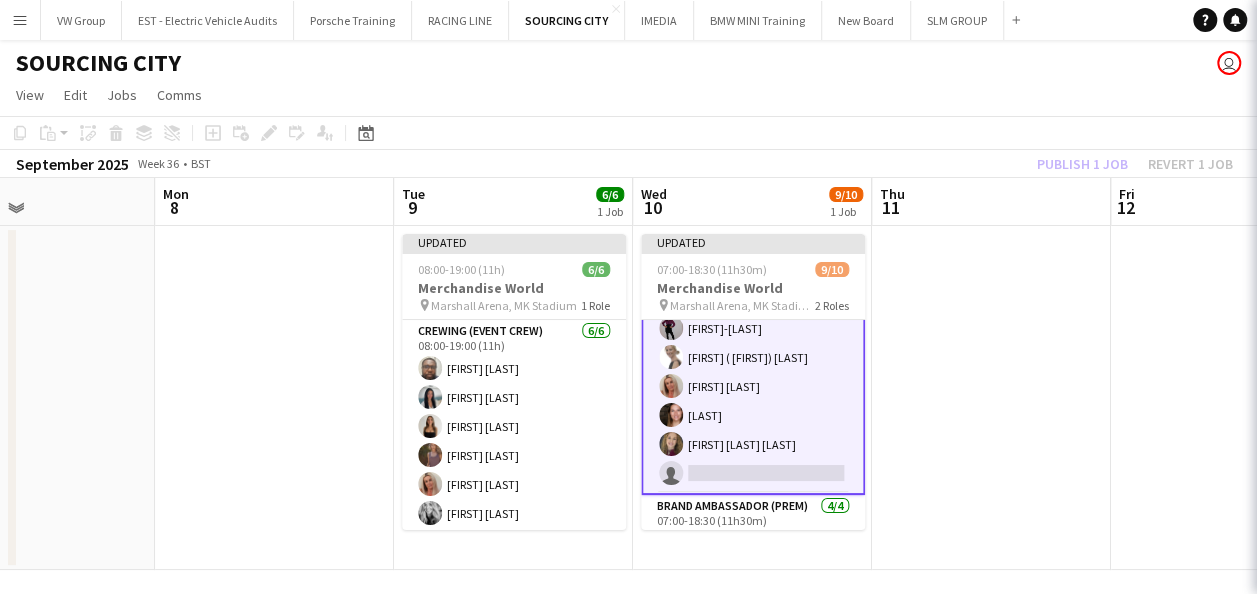 scroll, scrollTop: 44, scrollLeft: 0, axis: vertical 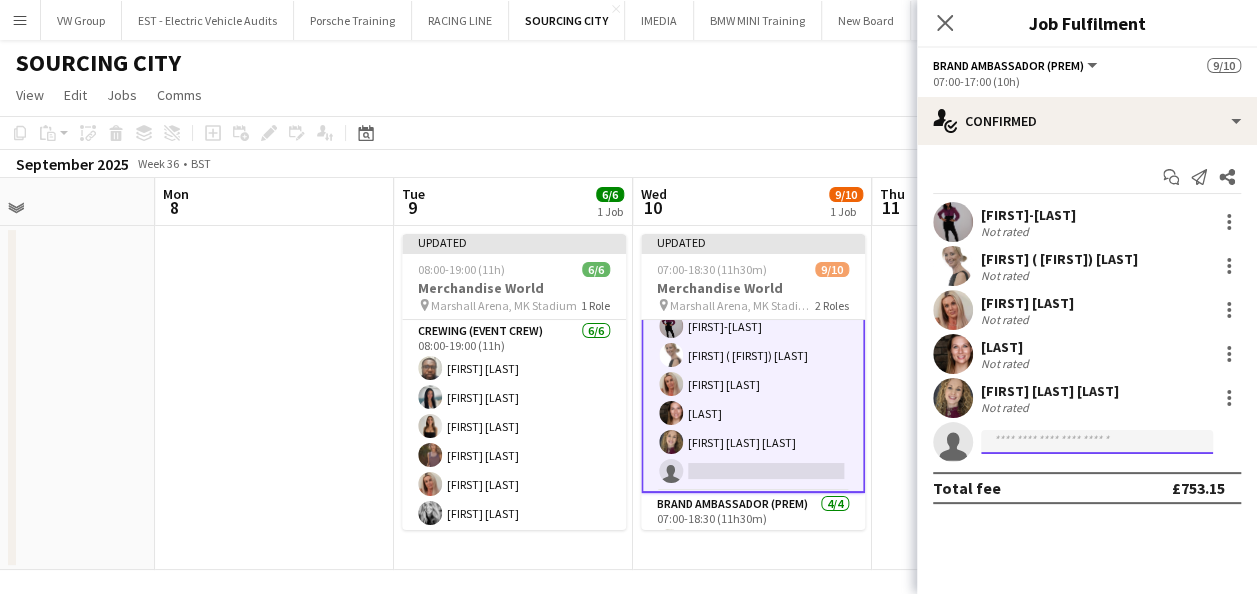 click 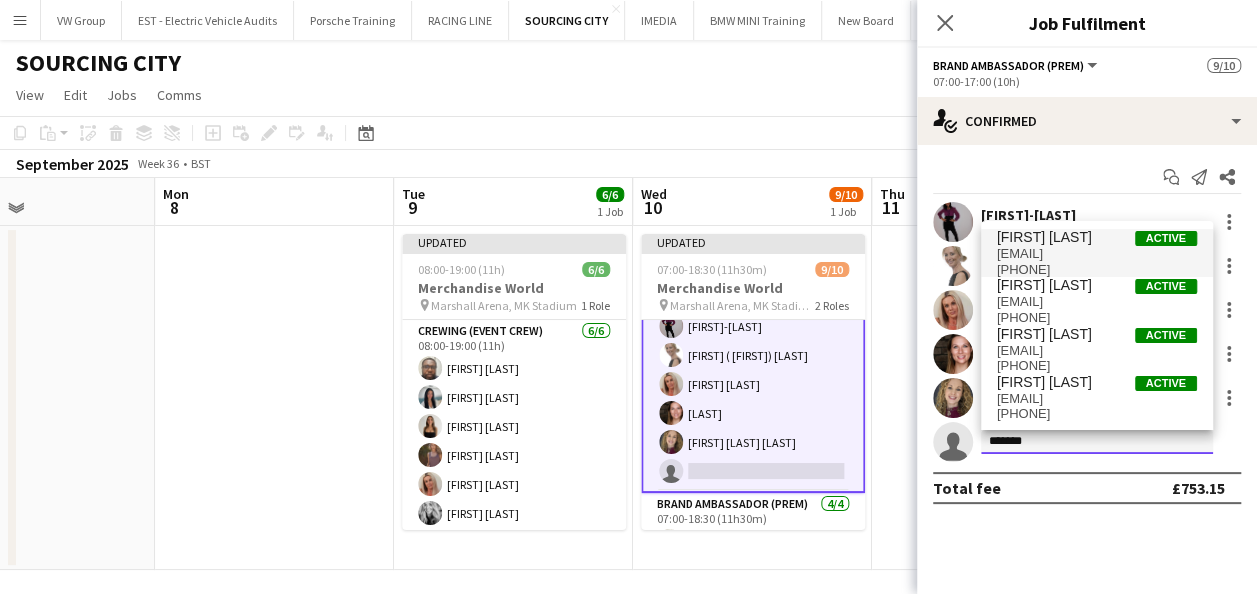 type on "*******" 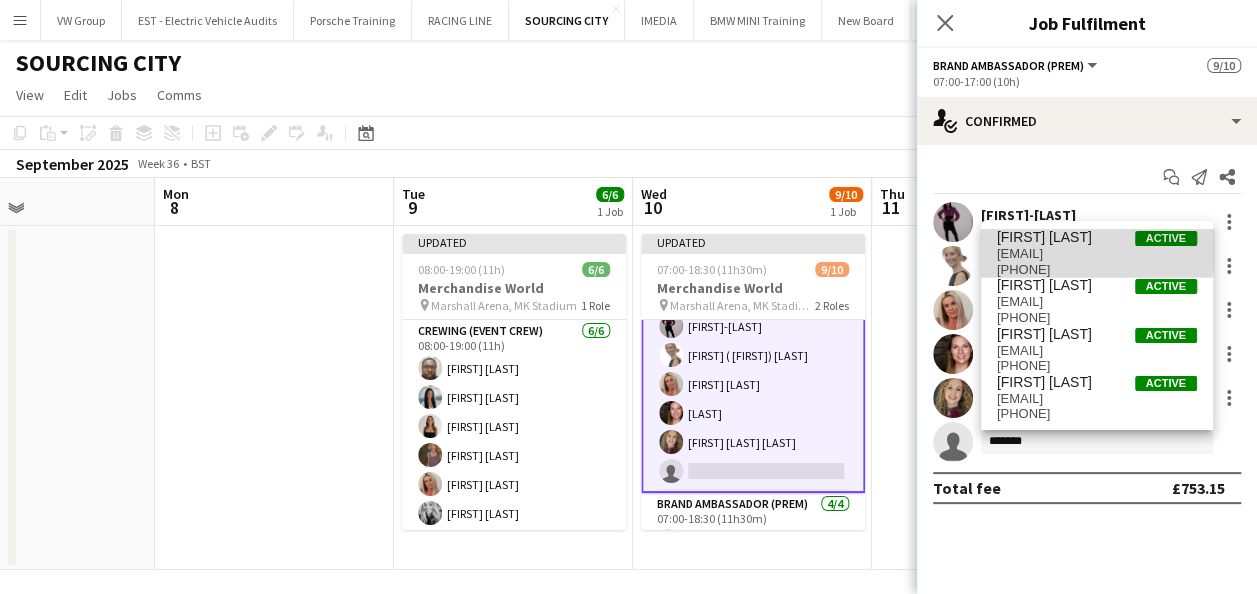click on "[EMAIL]" at bounding box center [1097, 254] 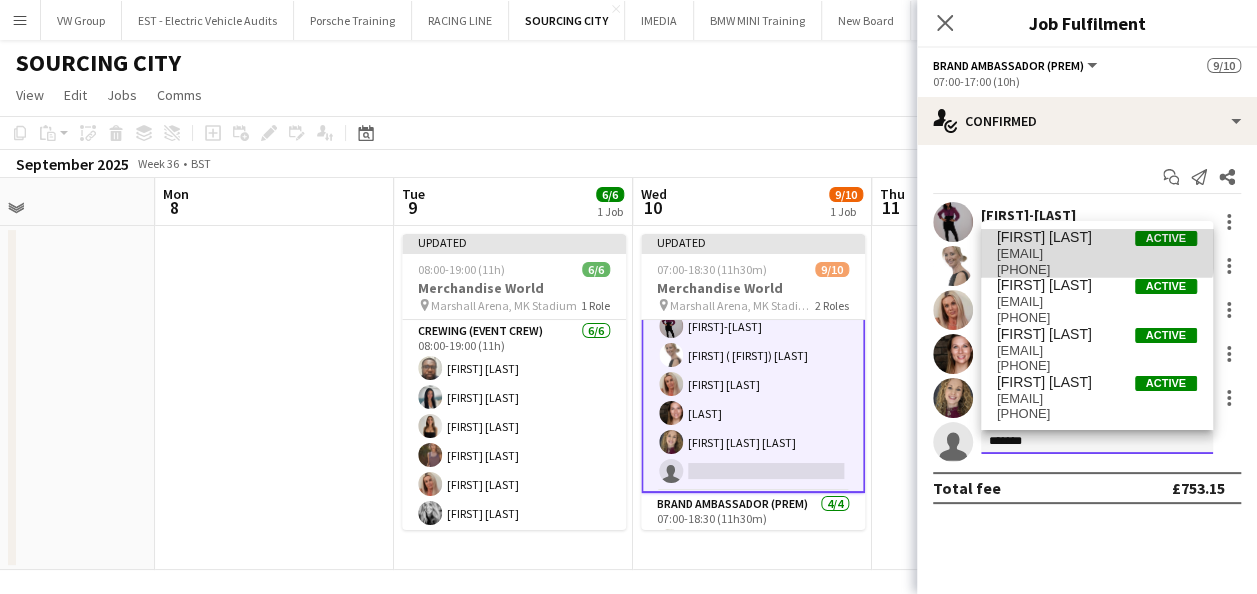 type 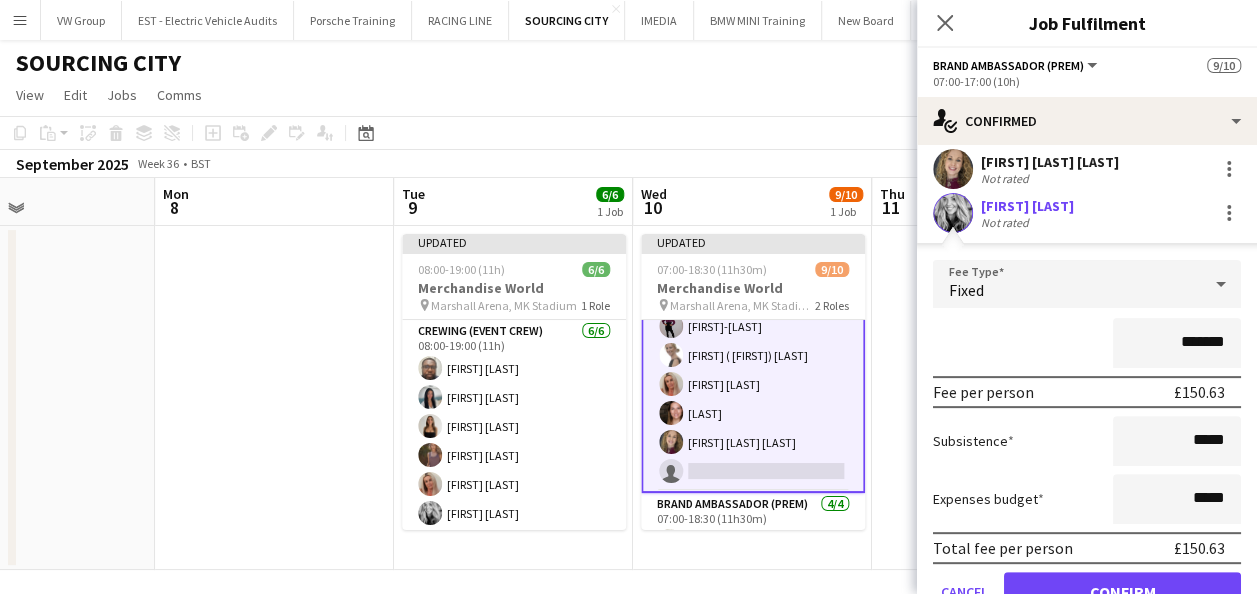 scroll, scrollTop: 256, scrollLeft: 0, axis: vertical 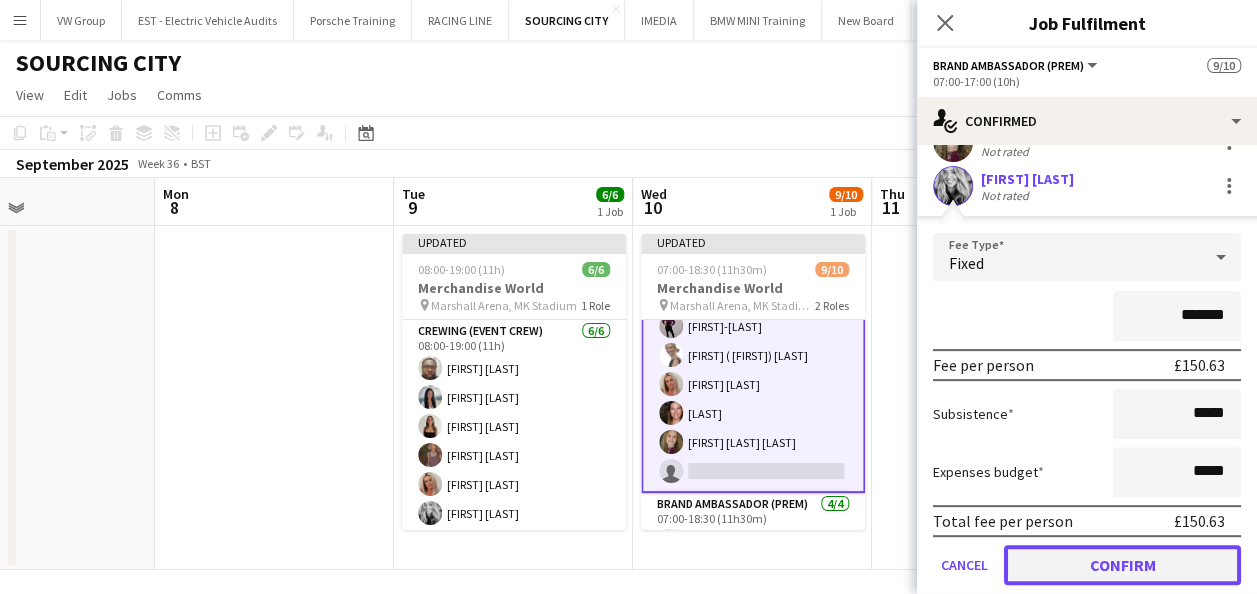 click on "Confirm" at bounding box center [1122, 565] 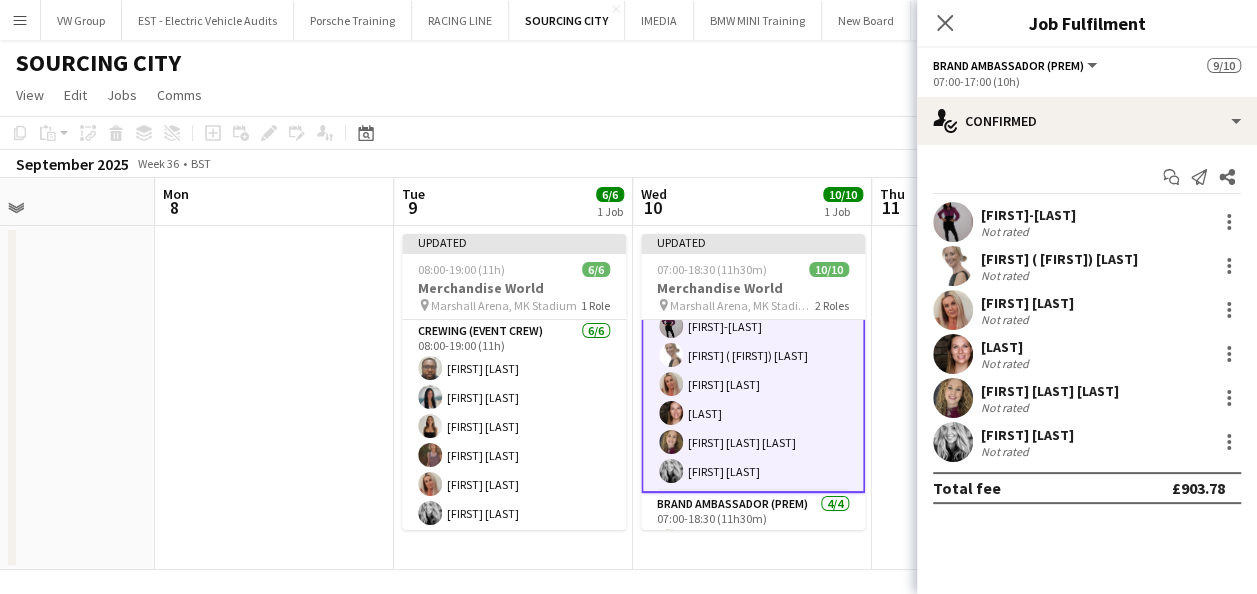 scroll, scrollTop: 0, scrollLeft: 0, axis: both 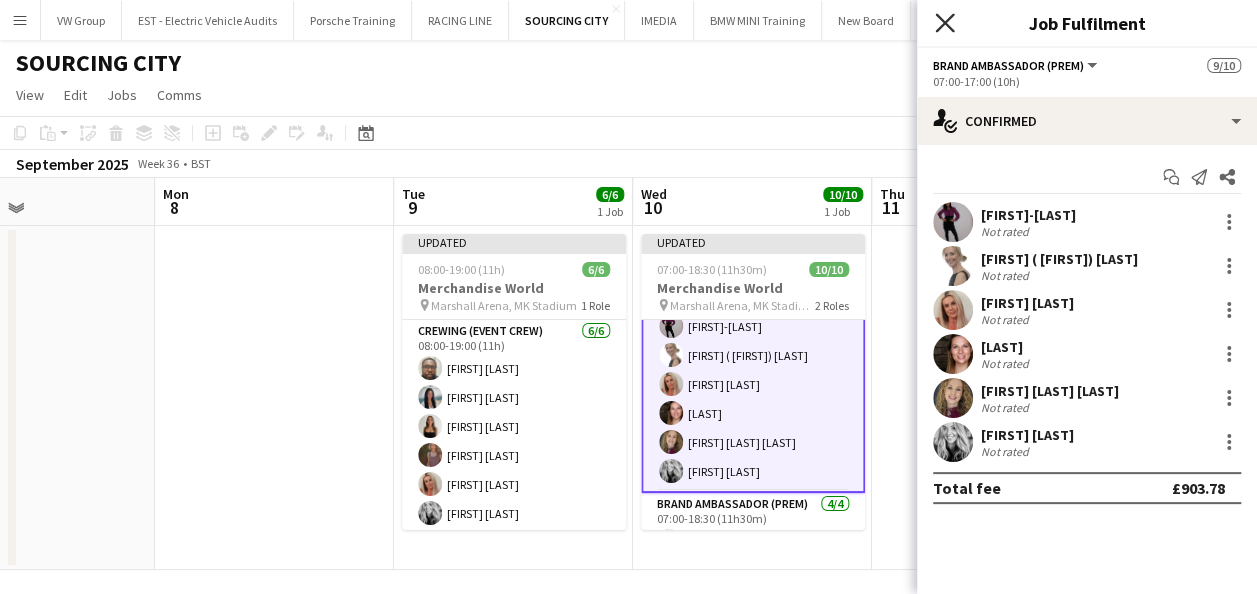 click on "Close pop-in" 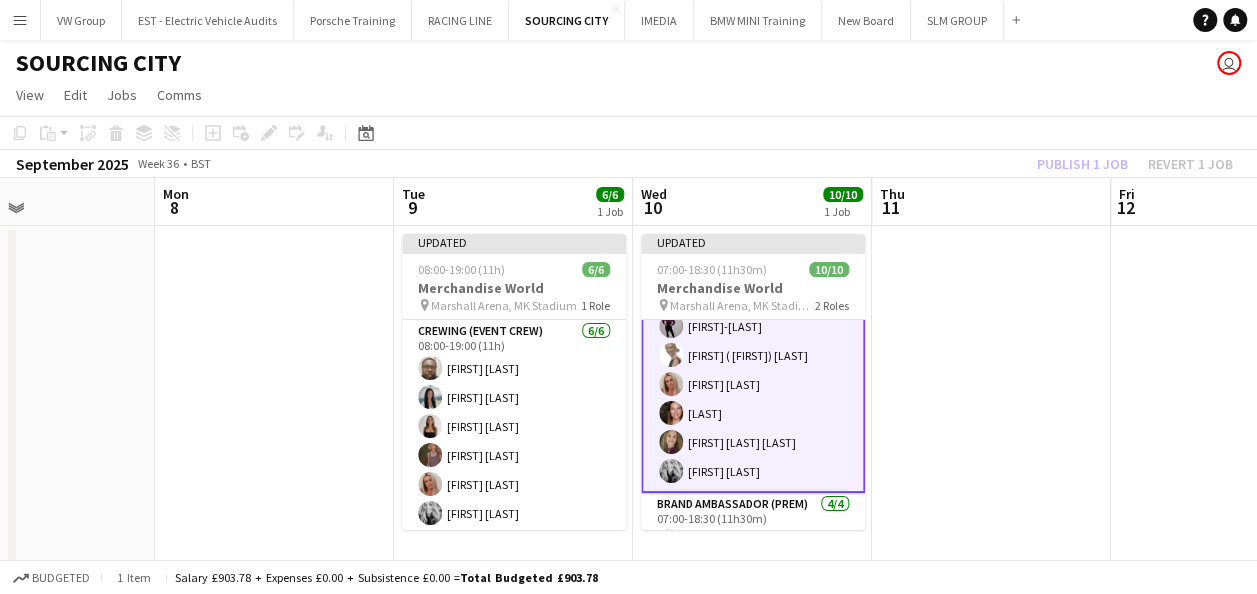 click at bounding box center (991, 398) 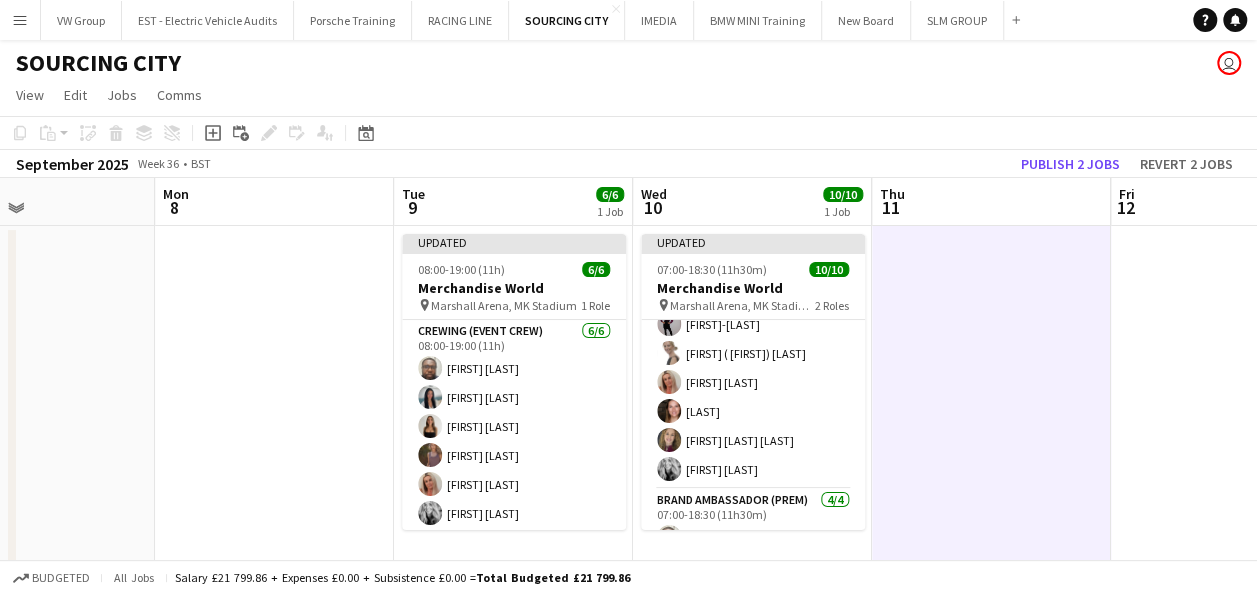 scroll, scrollTop: 42, scrollLeft: 0, axis: vertical 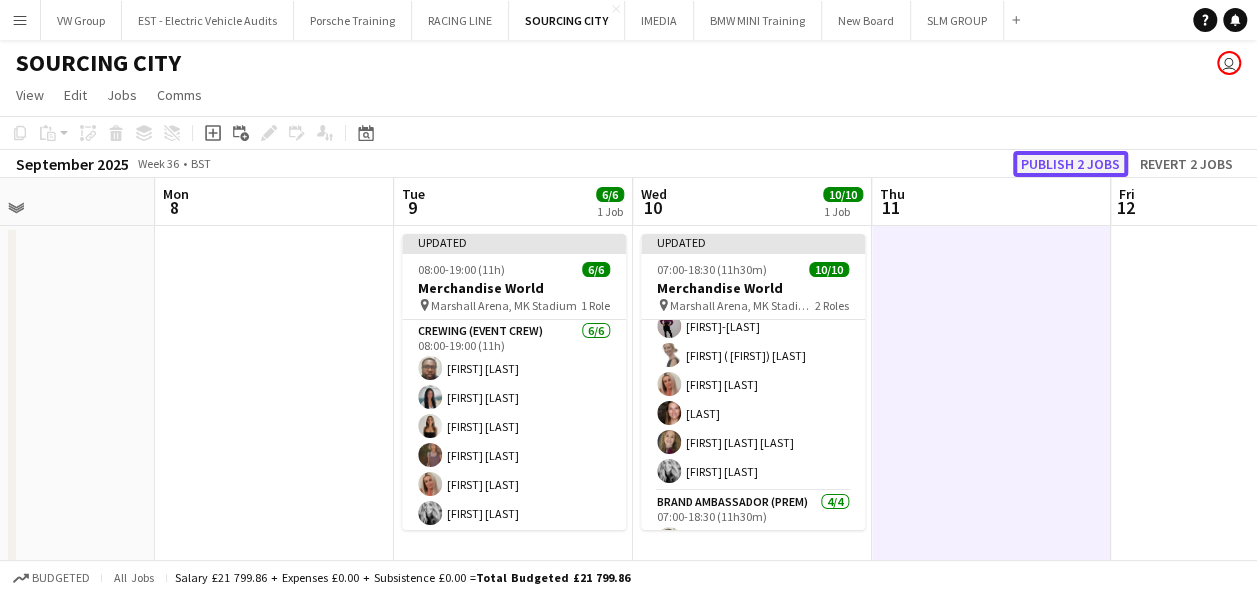 click on "Publish 2 jobs" 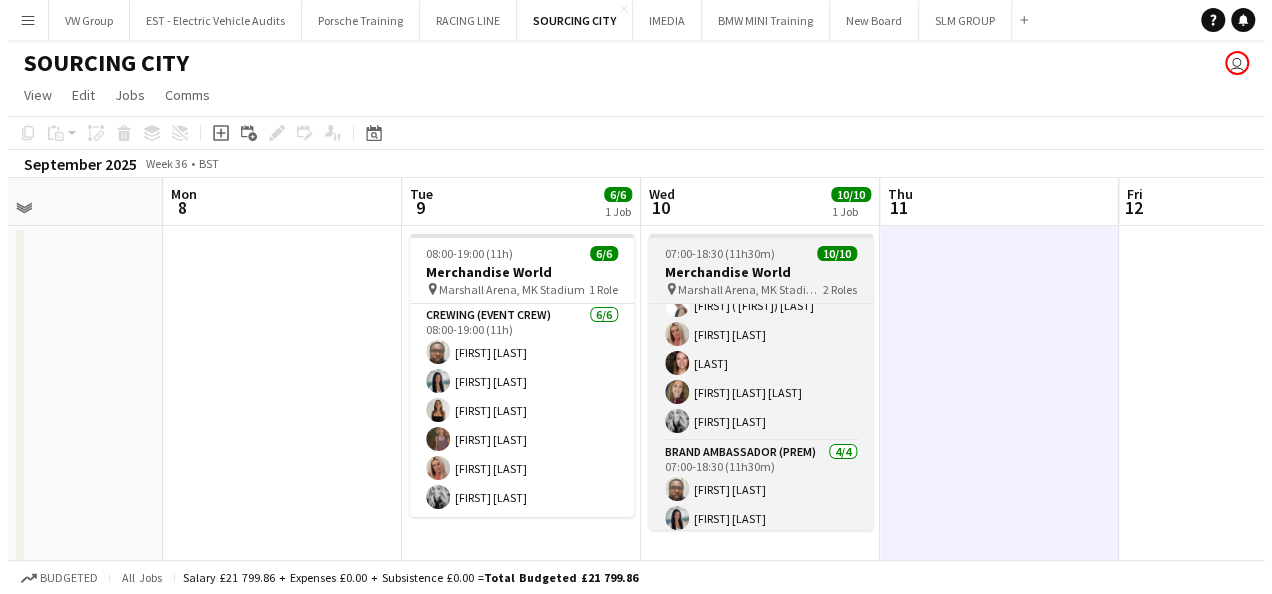 scroll, scrollTop: 141, scrollLeft: 0, axis: vertical 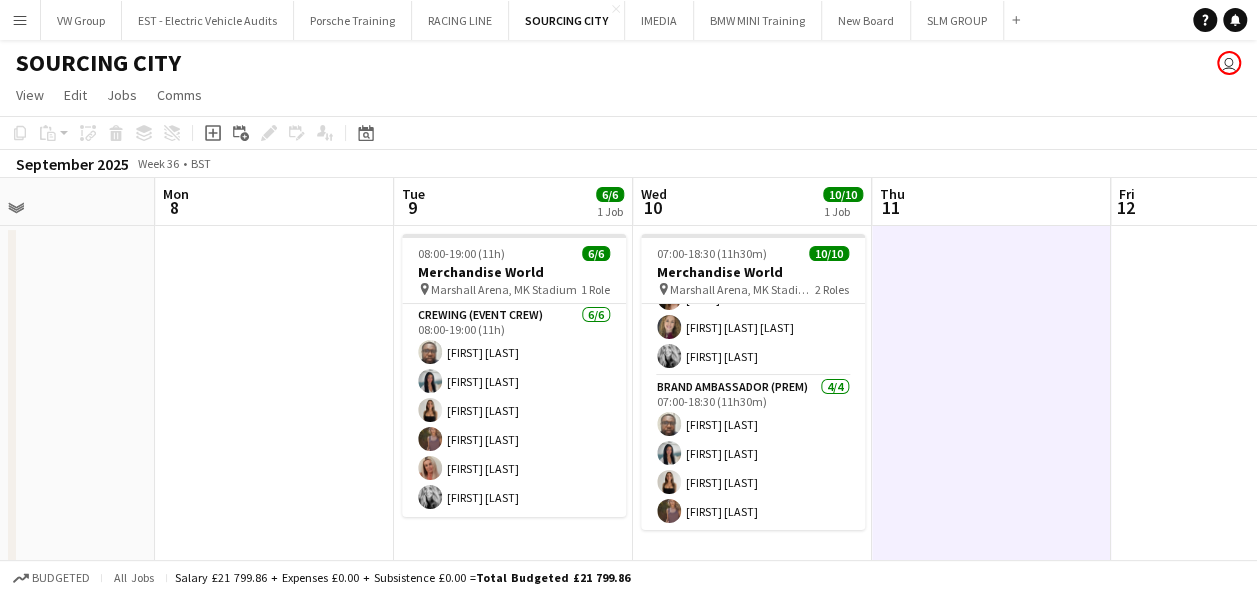 click at bounding box center (991, 398) 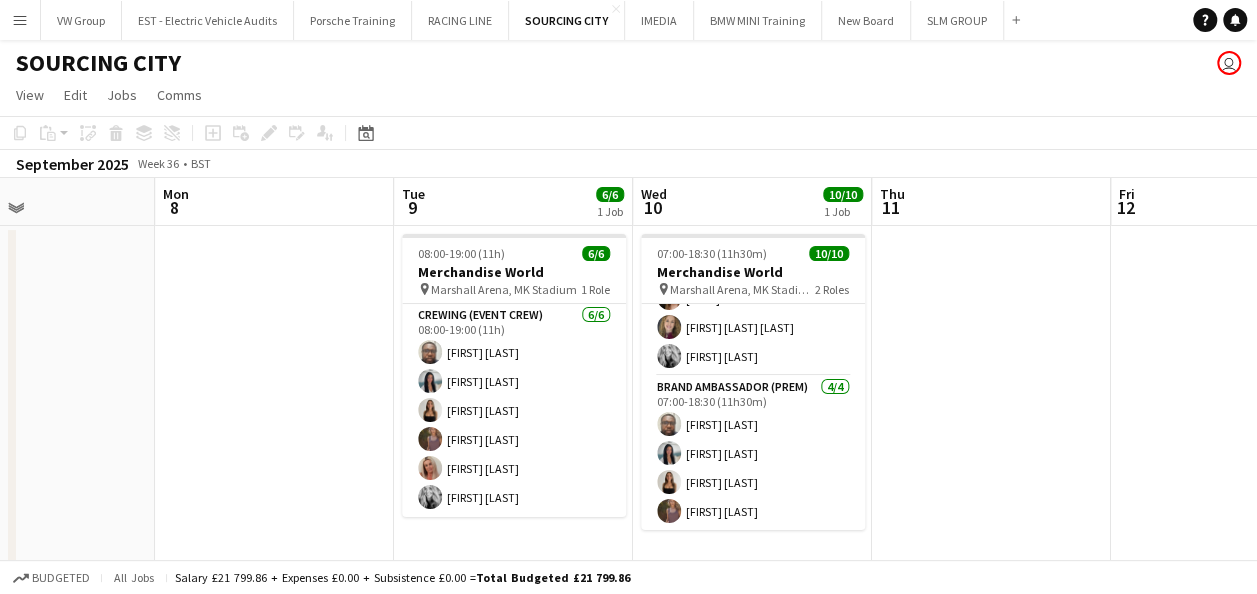 click on "Menu" at bounding box center (20, 20) 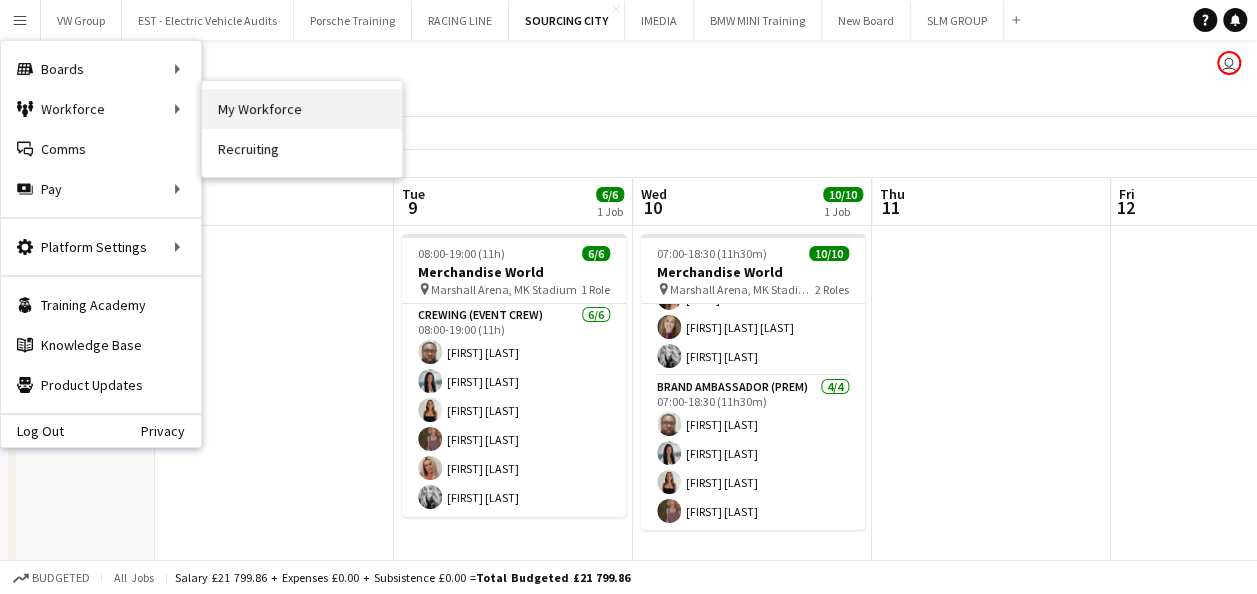click on "My Workforce" at bounding box center [302, 109] 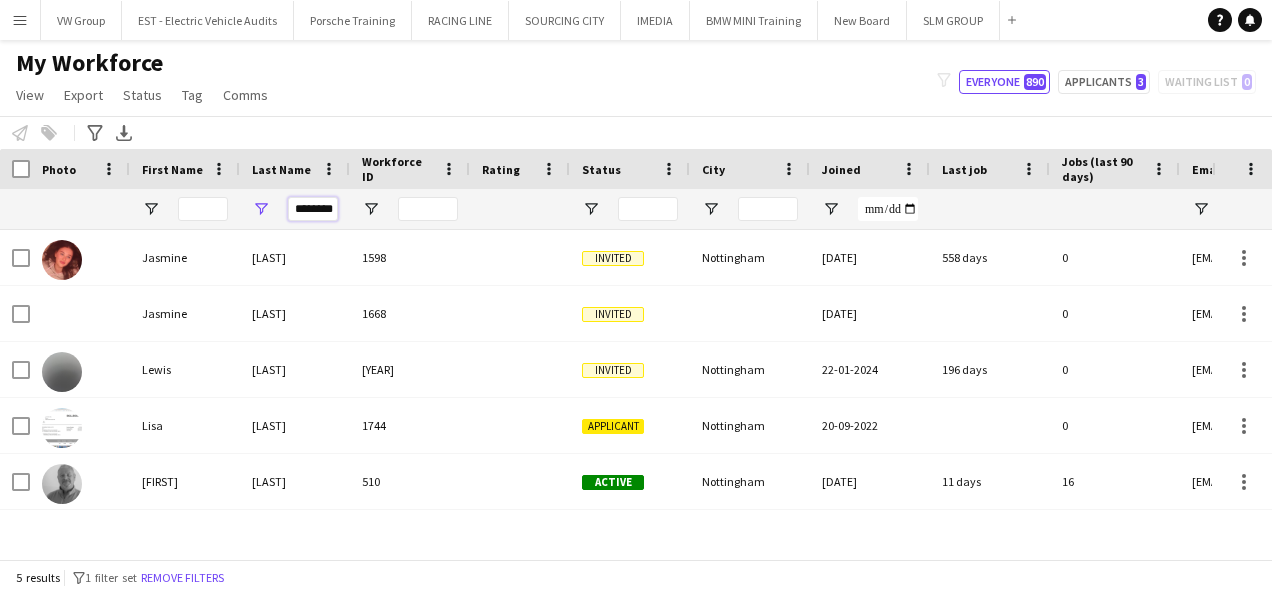 drag, startPoint x: 296, startPoint y: 206, endPoint x: 334, endPoint y: 206, distance: 38 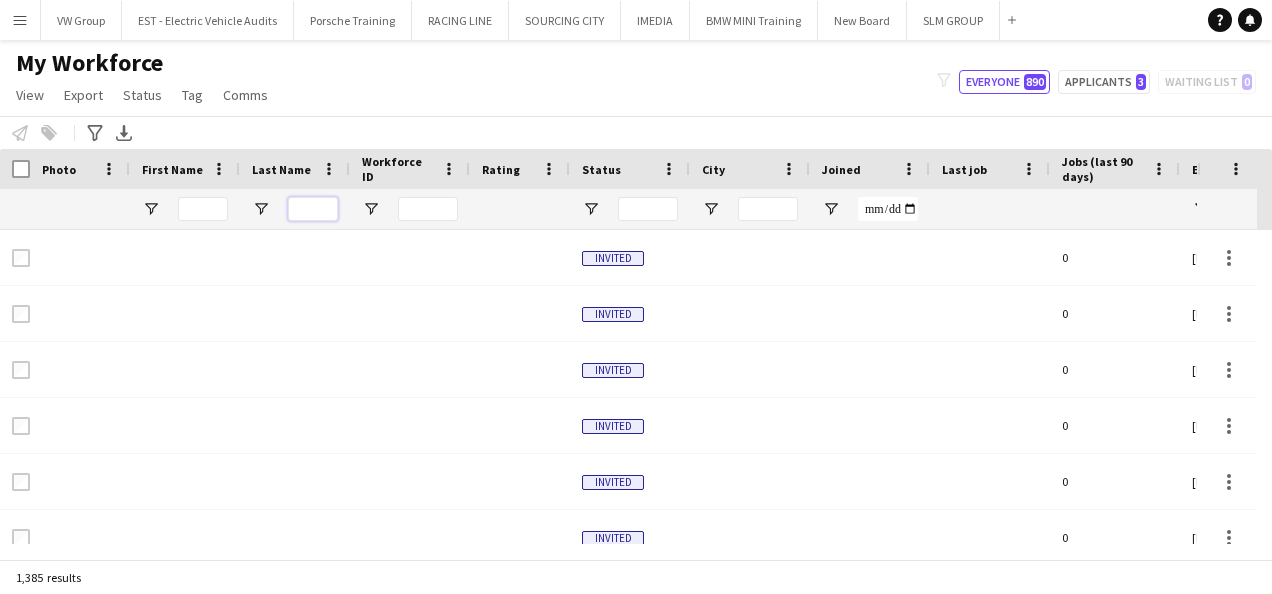 type 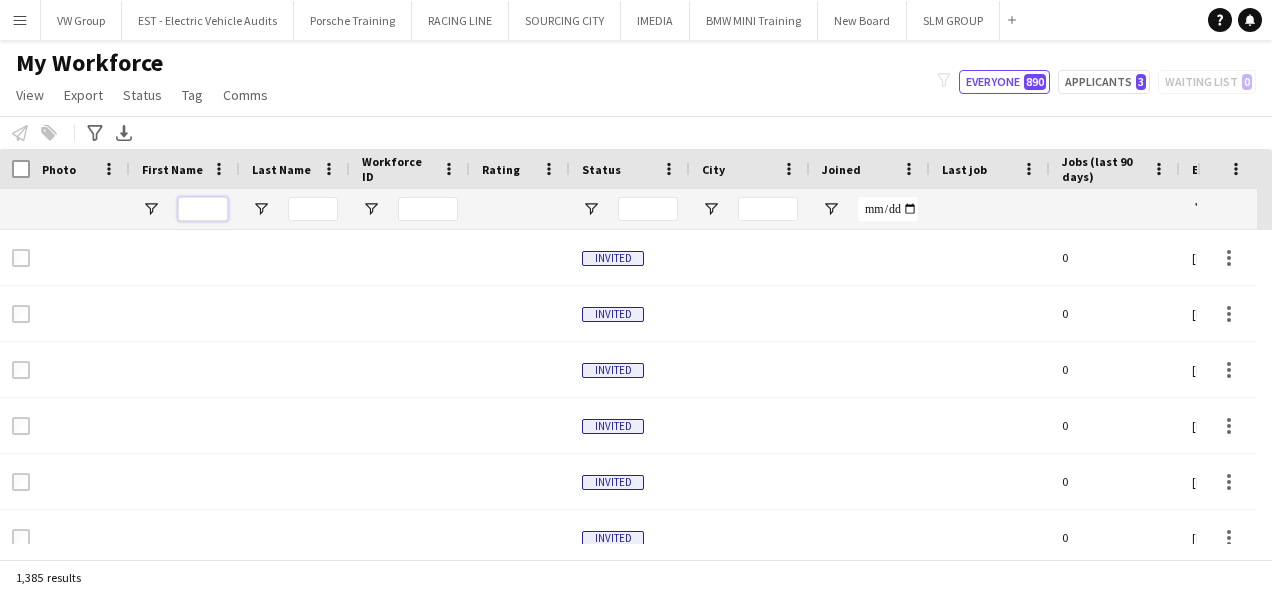 click at bounding box center [203, 209] 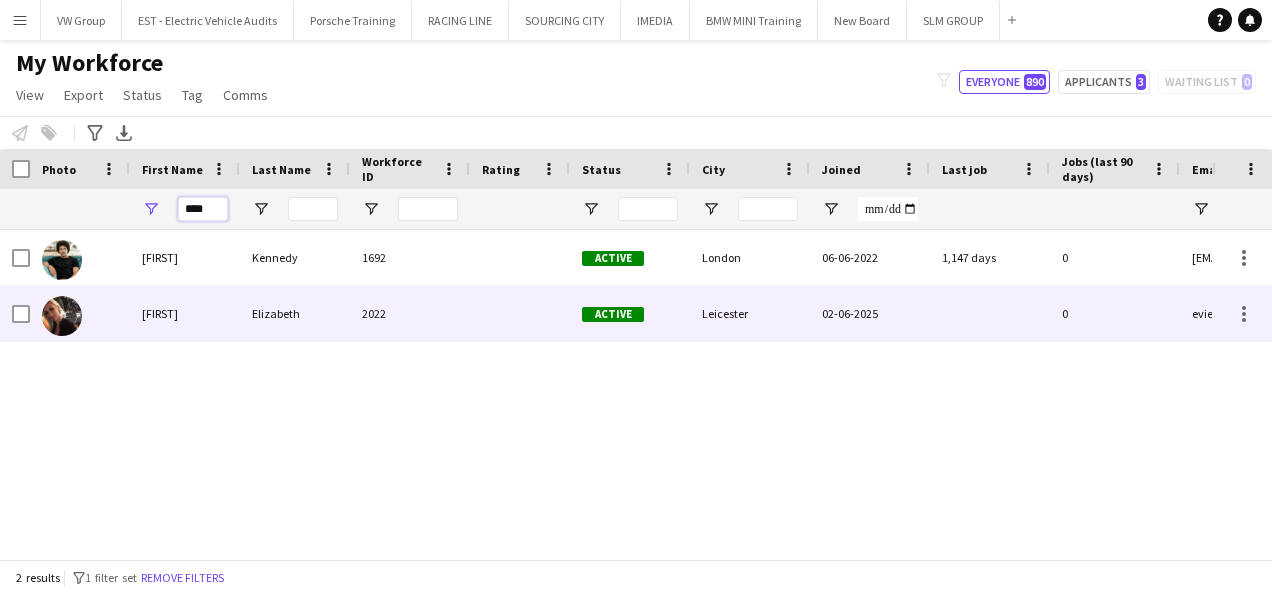 type on "****" 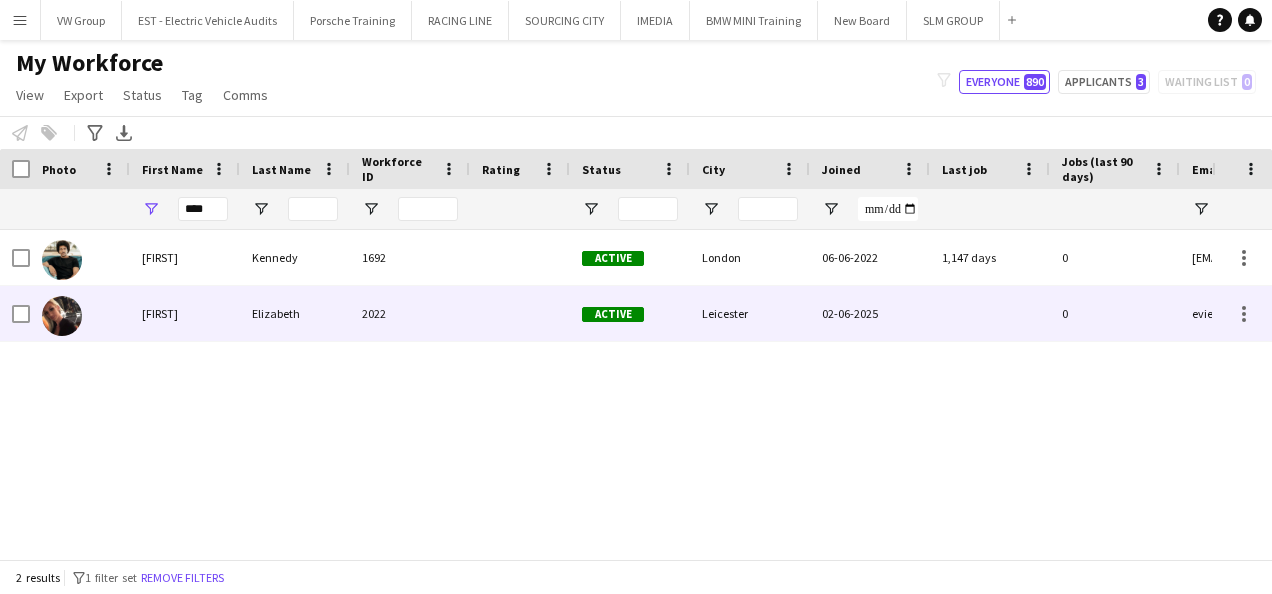 click on "Elizabeth" at bounding box center (295, 313) 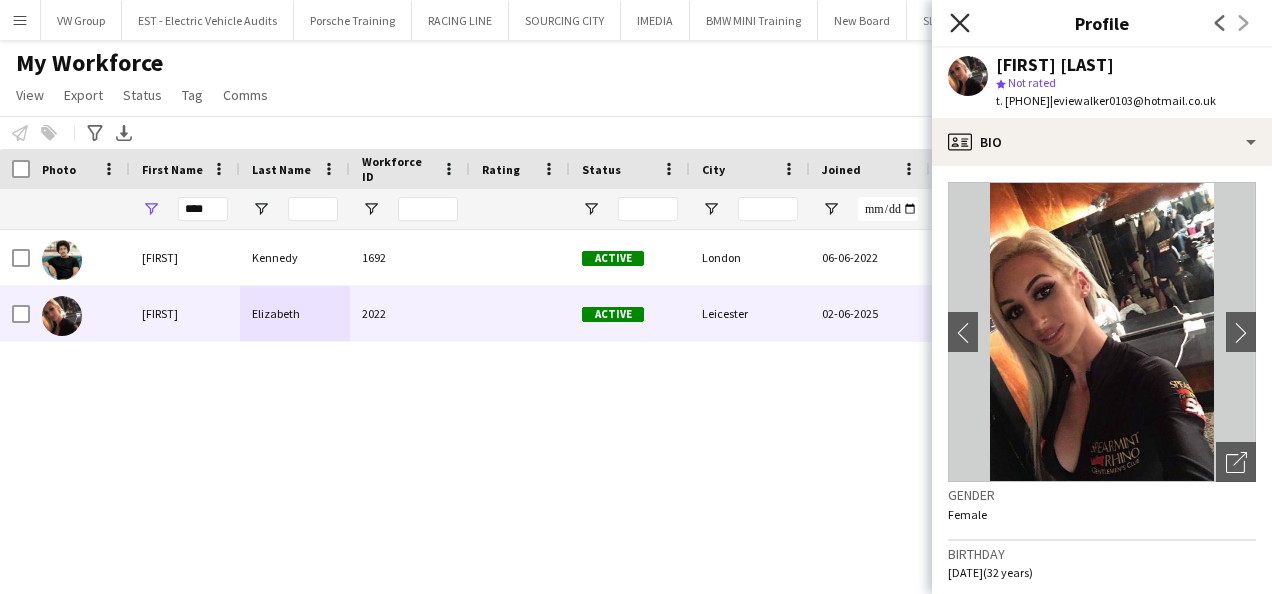 click 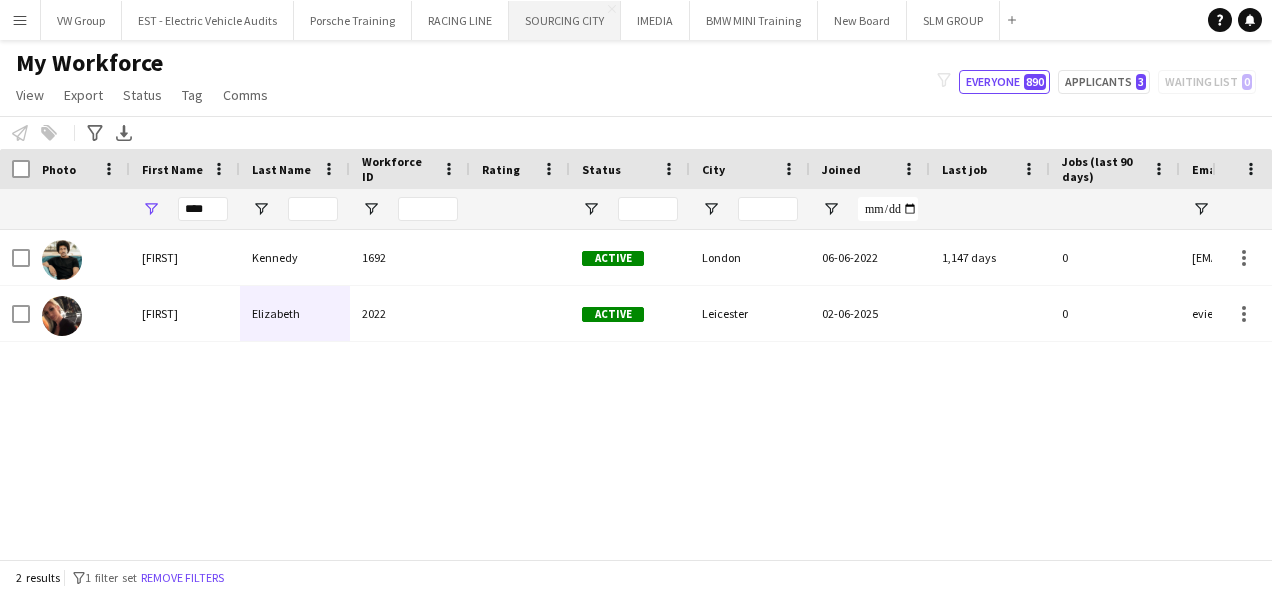 click on "SOURCING CITY
Close" at bounding box center [565, 20] 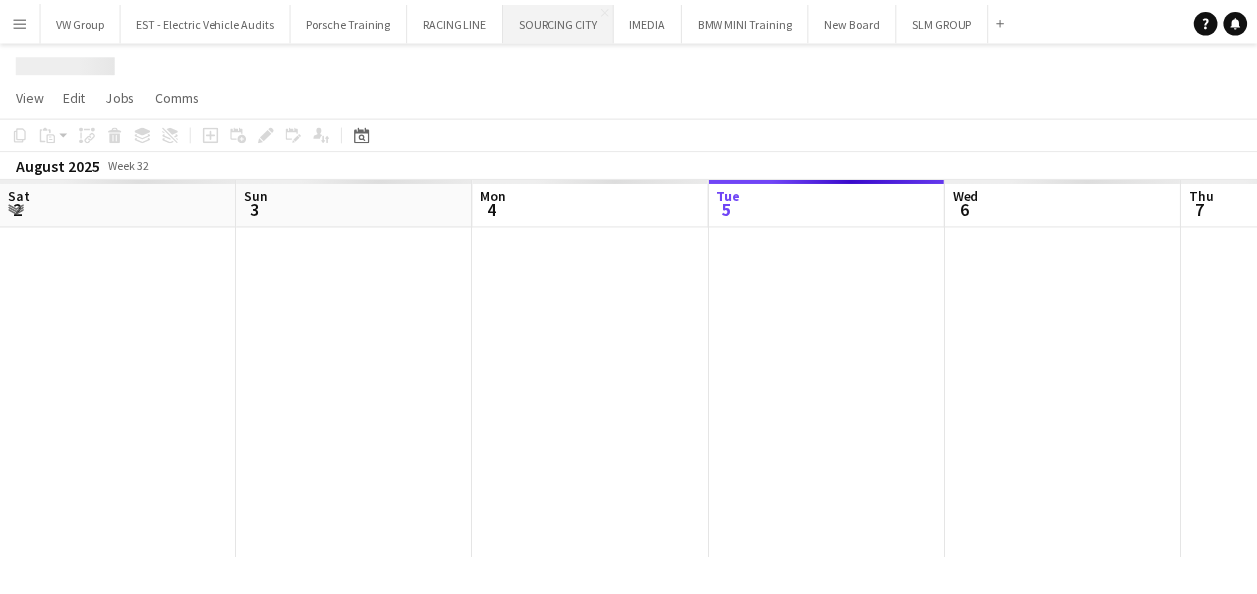 scroll, scrollTop: 0, scrollLeft: 478, axis: horizontal 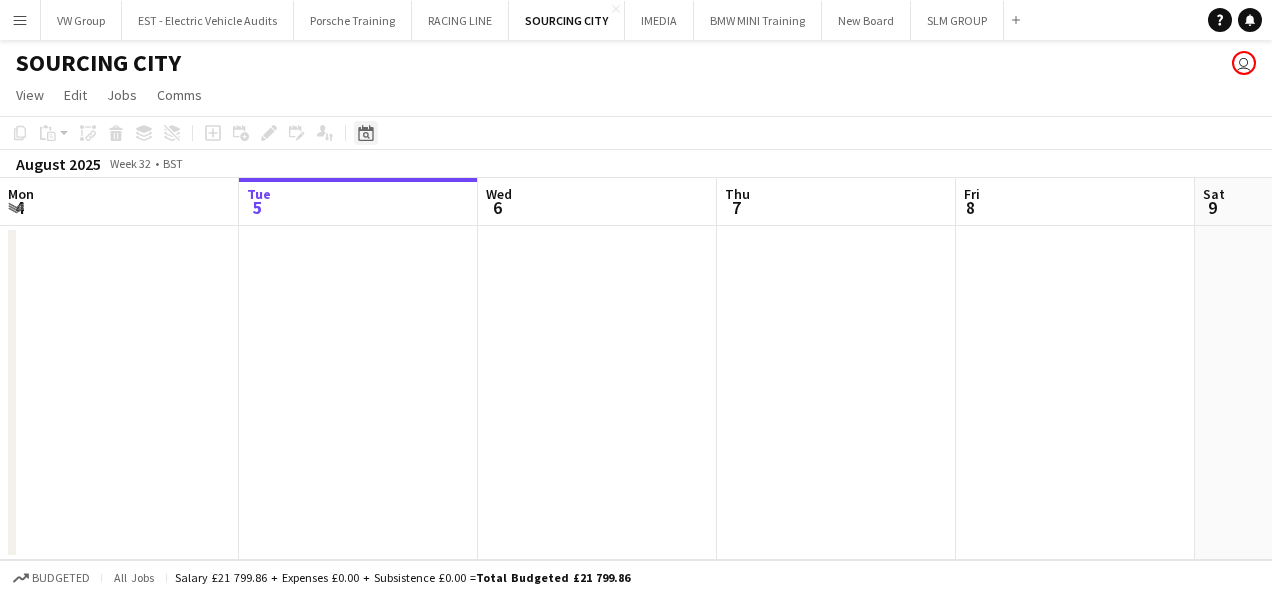 click on "Date picker" 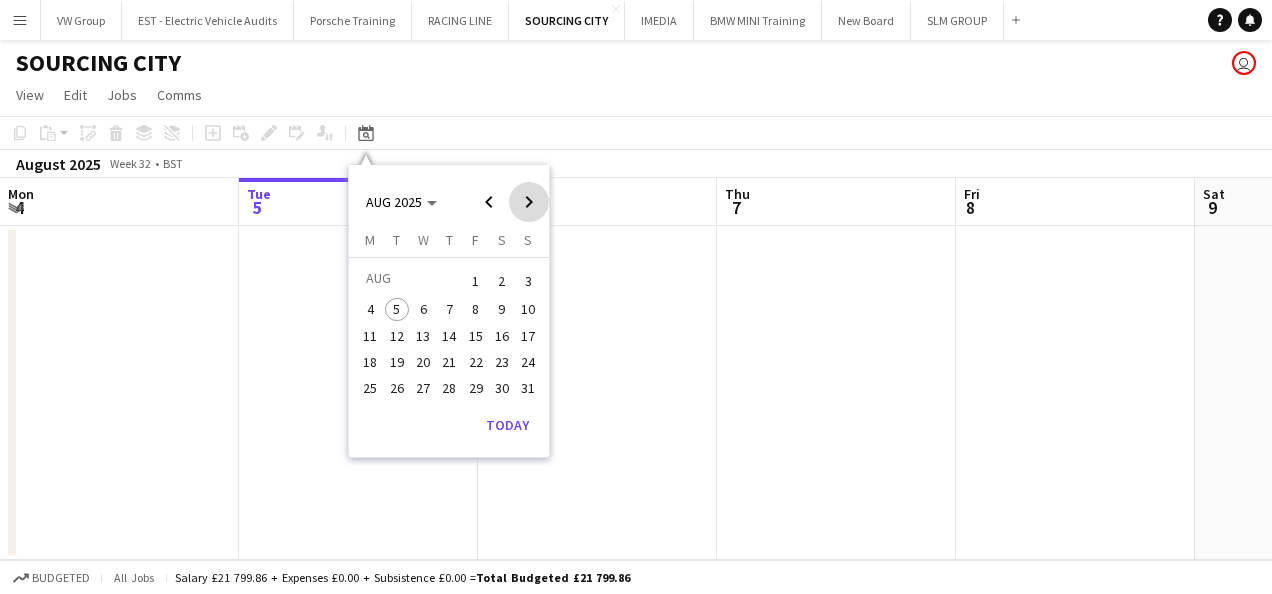 click at bounding box center [529, 202] 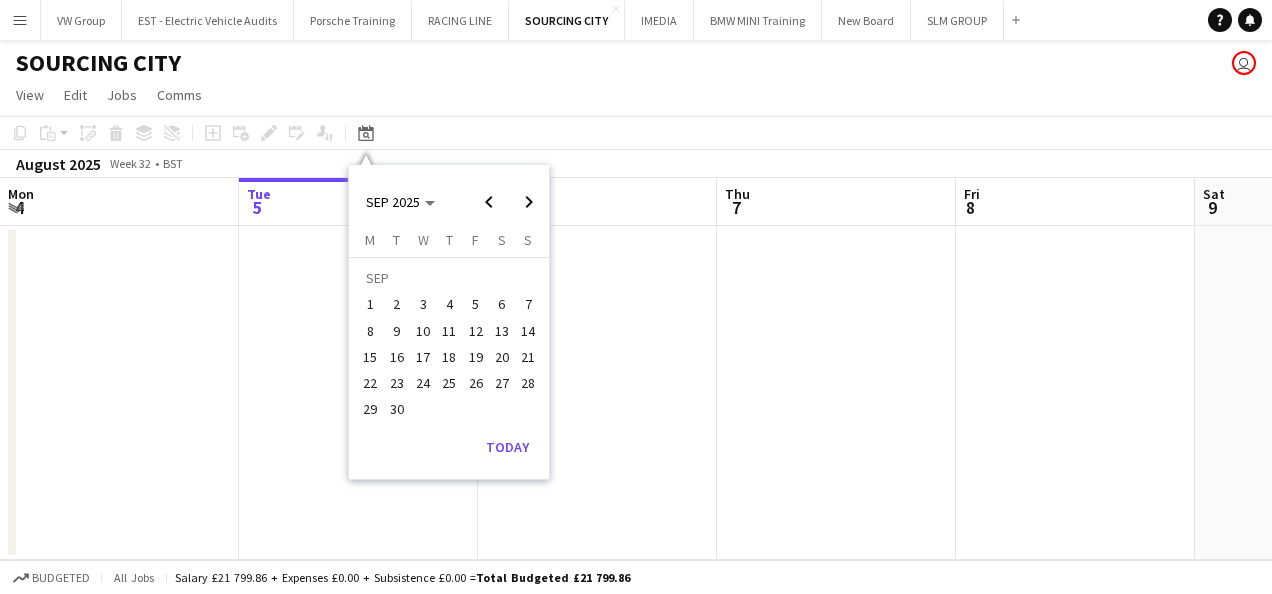 click on "9" at bounding box center (397, 331) 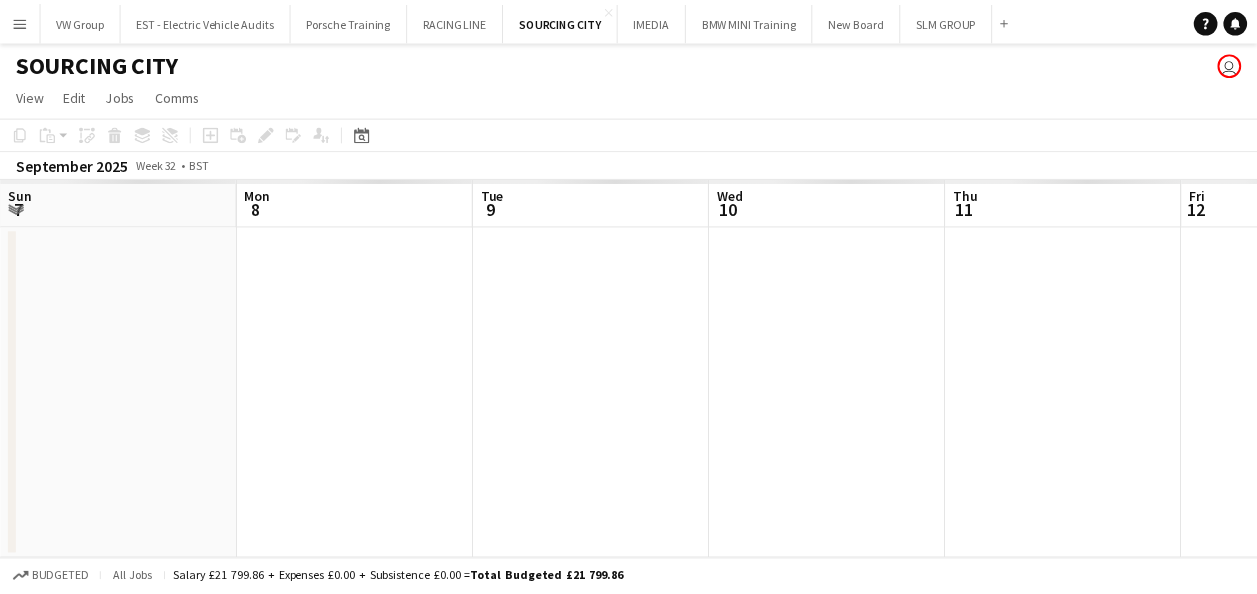 scroll, scrollTop: 0, scrollLeft: 688, axis: horizontal 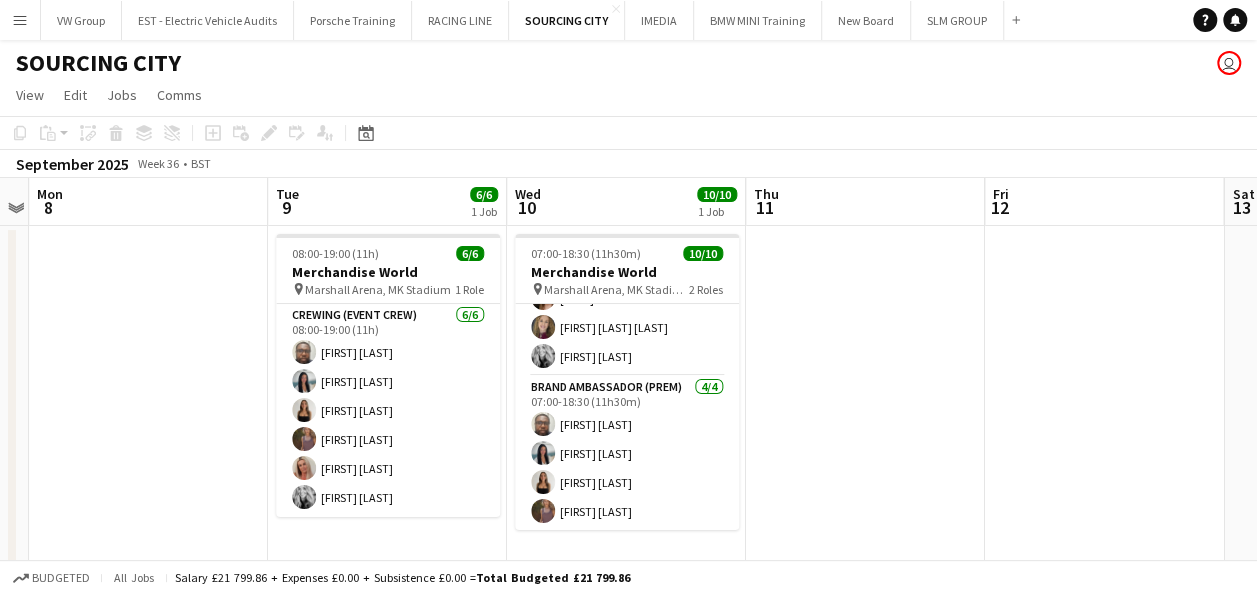 click at bounding box center [865, 398] 